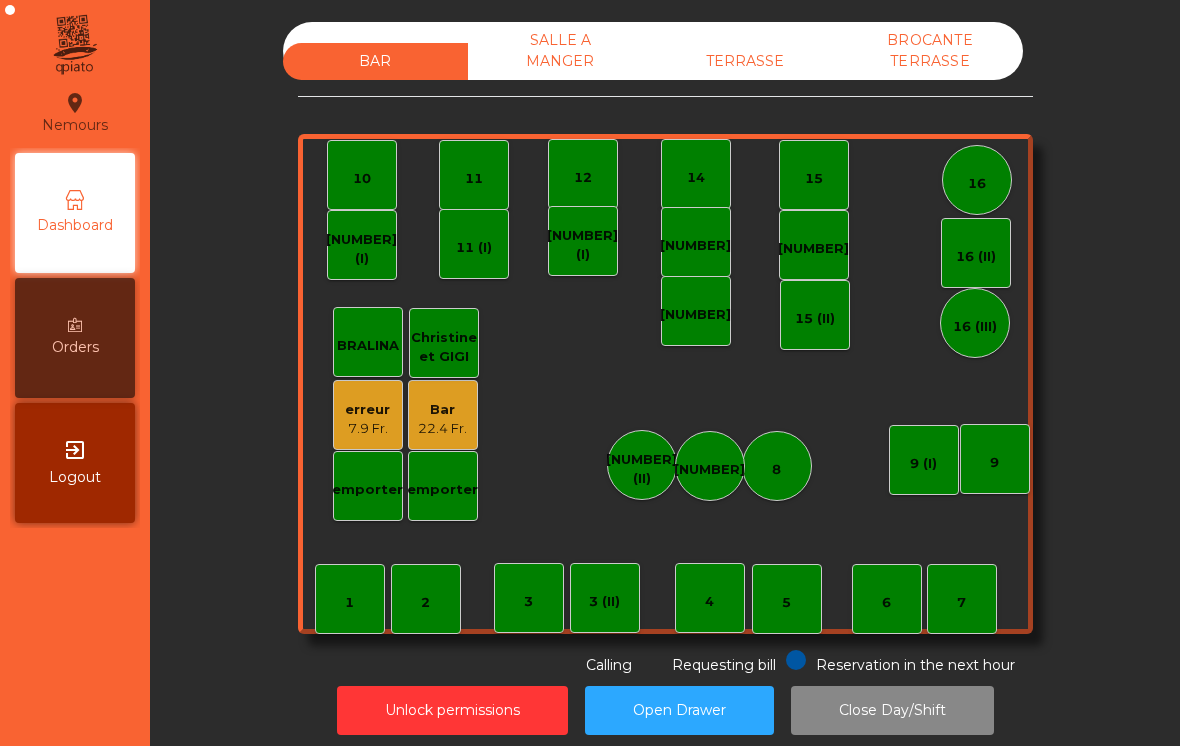 scroll, scrollTop: 0, scrollLeft: 0, axis: both 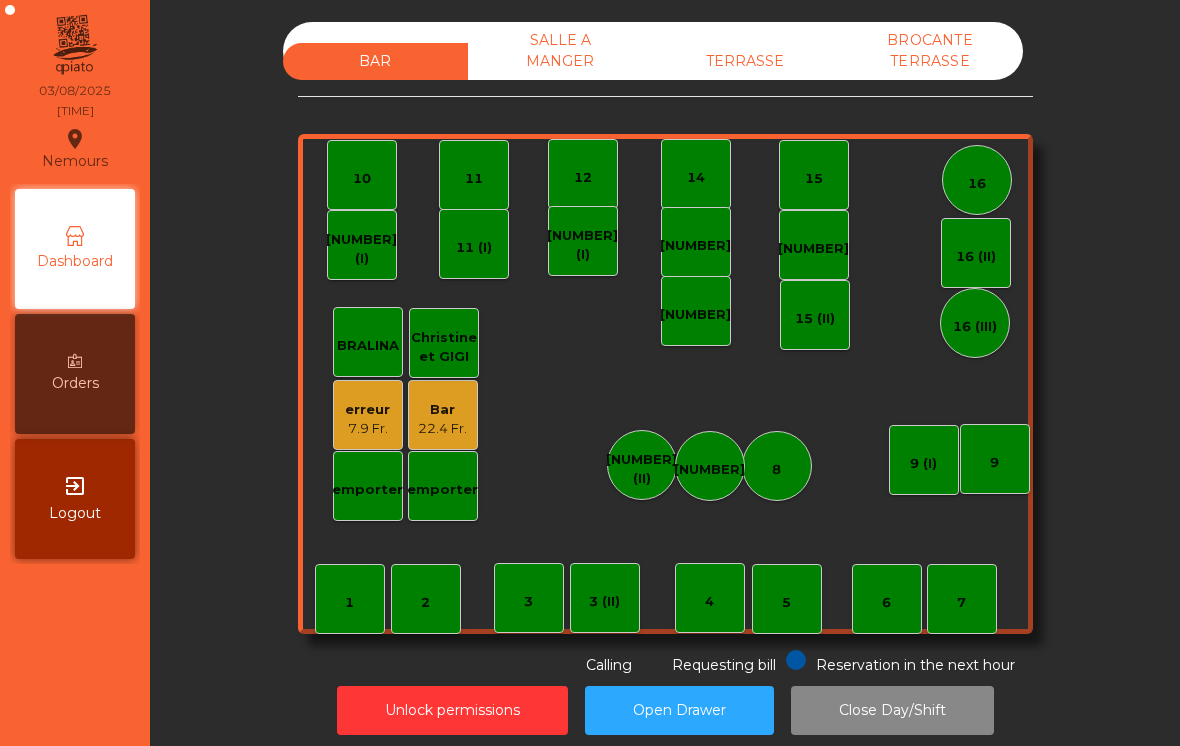 click on "TERRASSE" 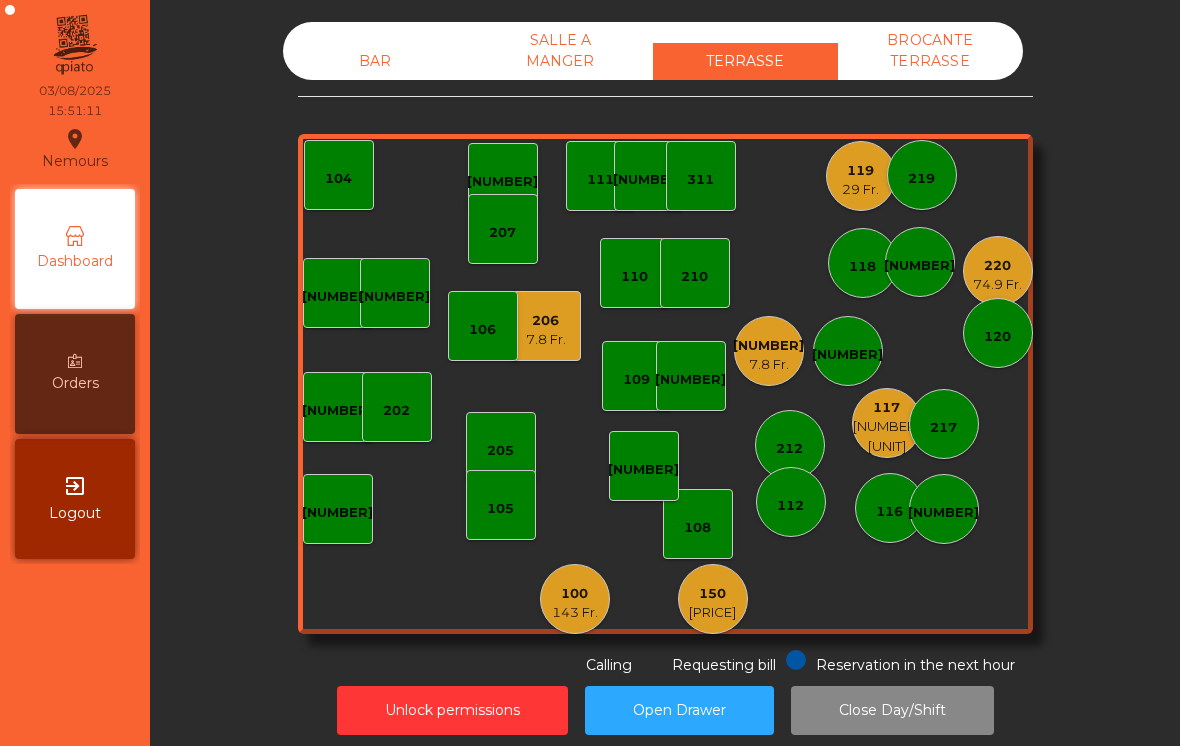 click on "29 Fr." 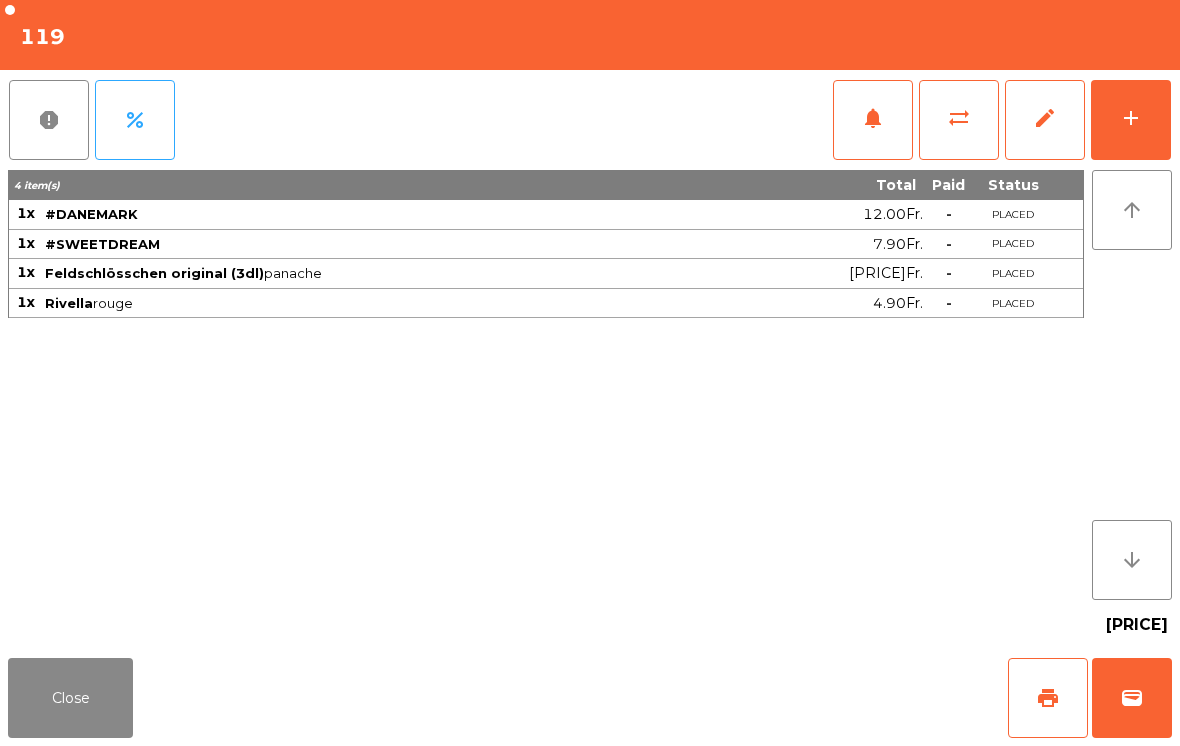 click on "Close   print   wallet" 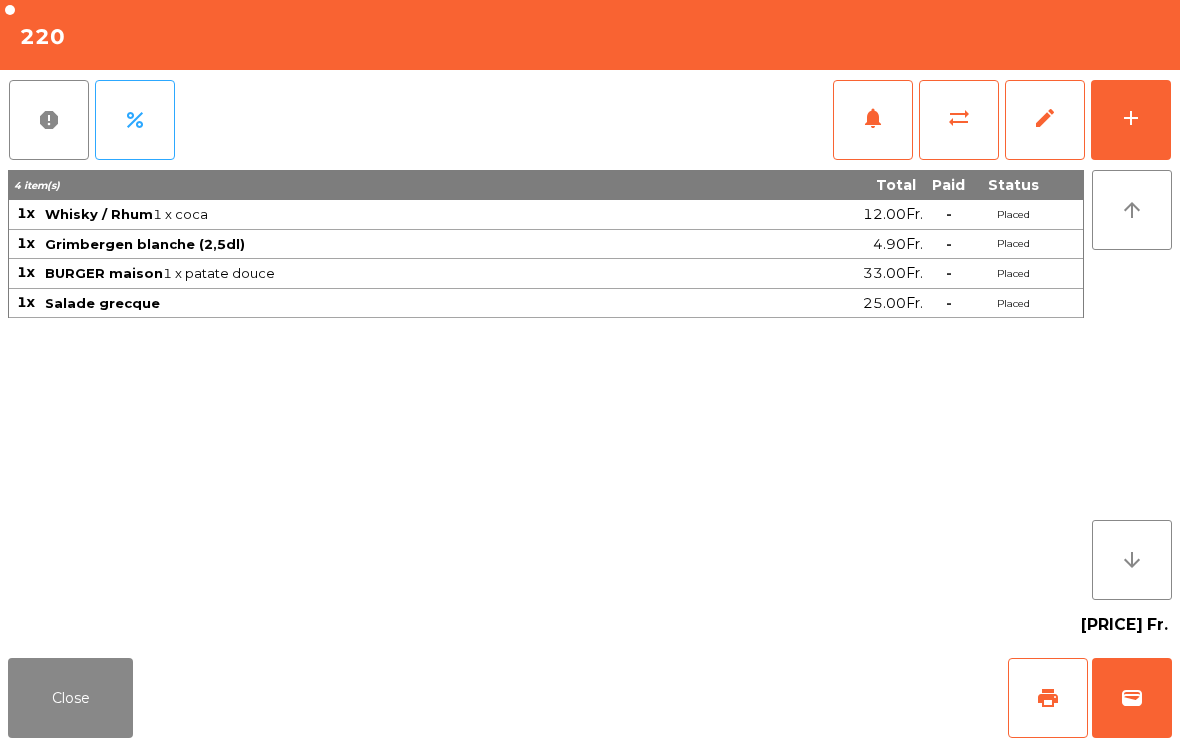 click on "add" 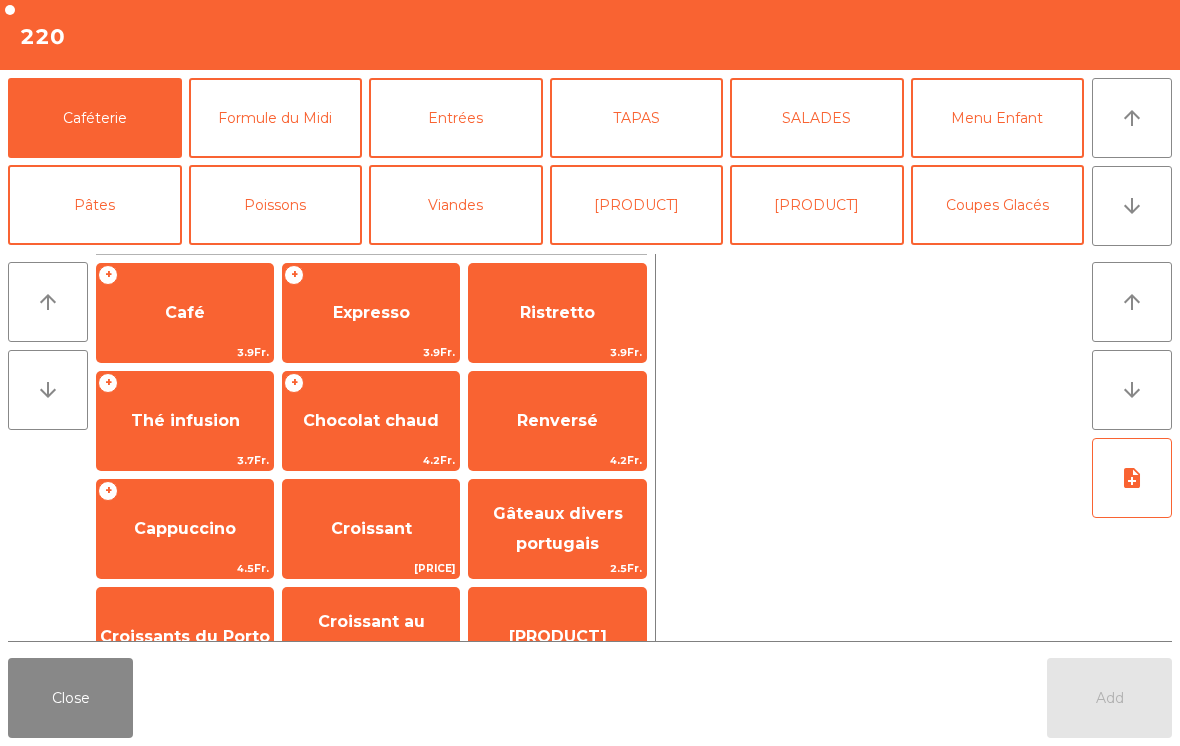 scroll, scrollTop: -1, scrollLeft: 0, axis: vertical 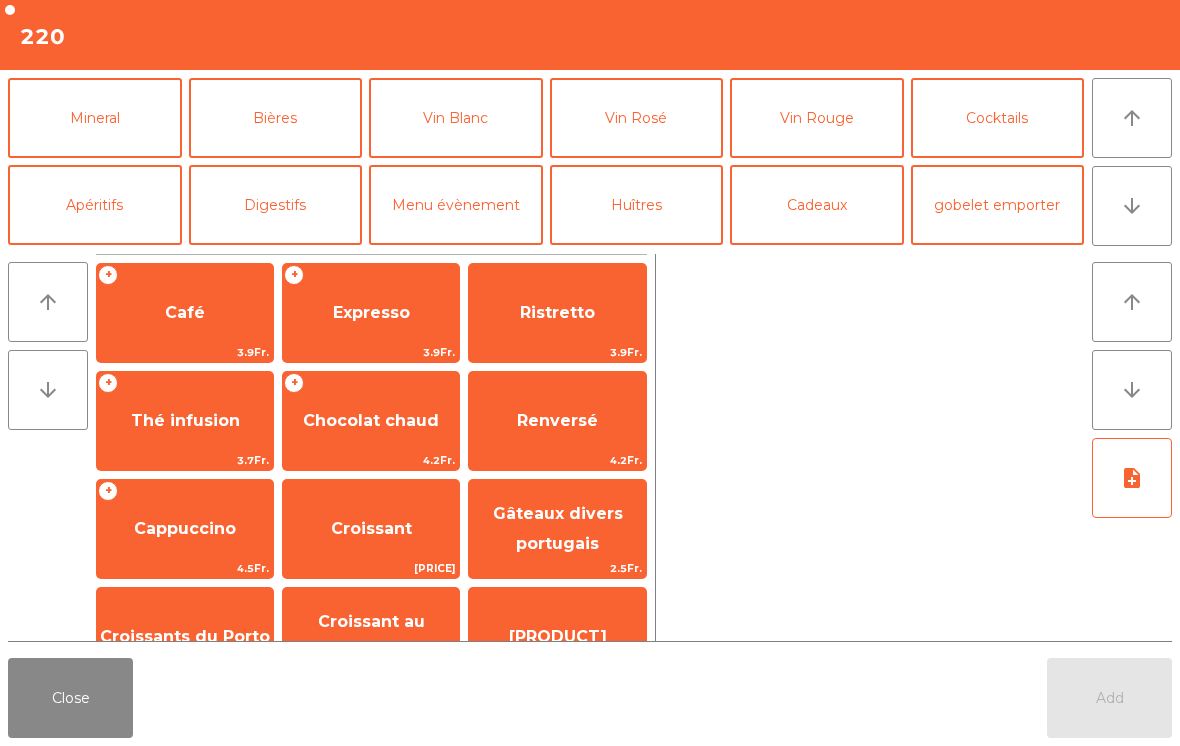 click on "Mineral" 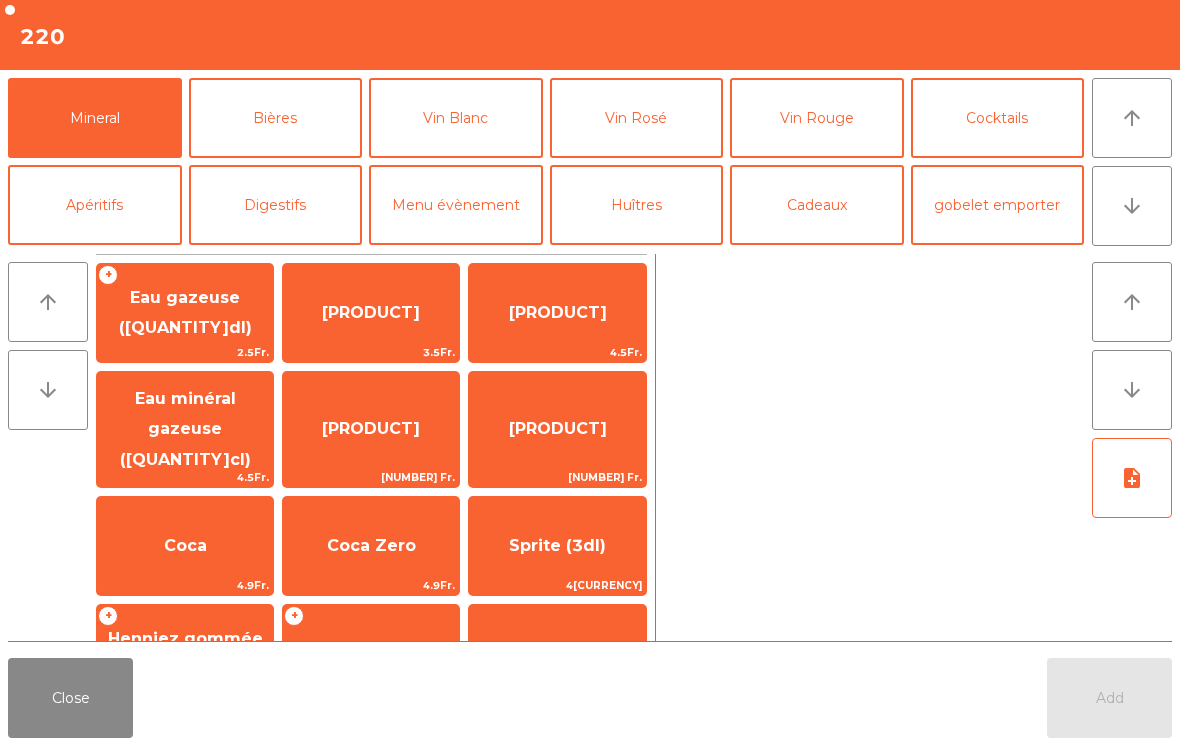 click on "Coca Zero" 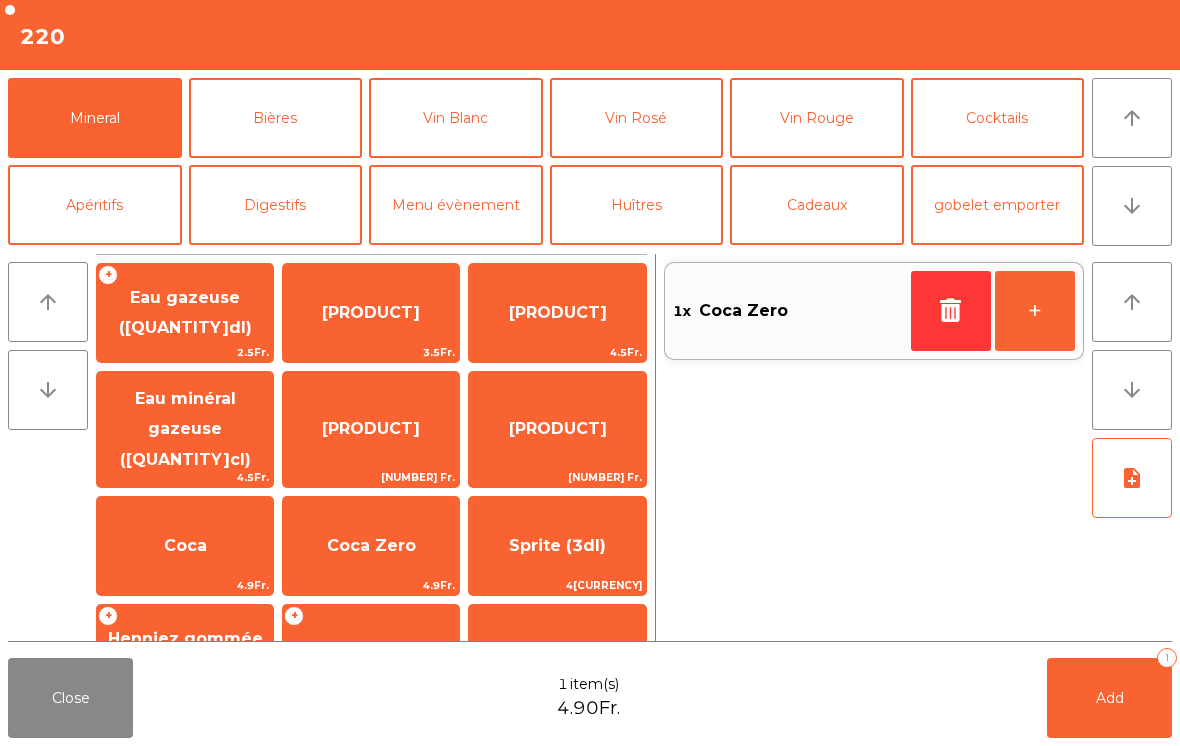 click on "Add [NUMBER]" 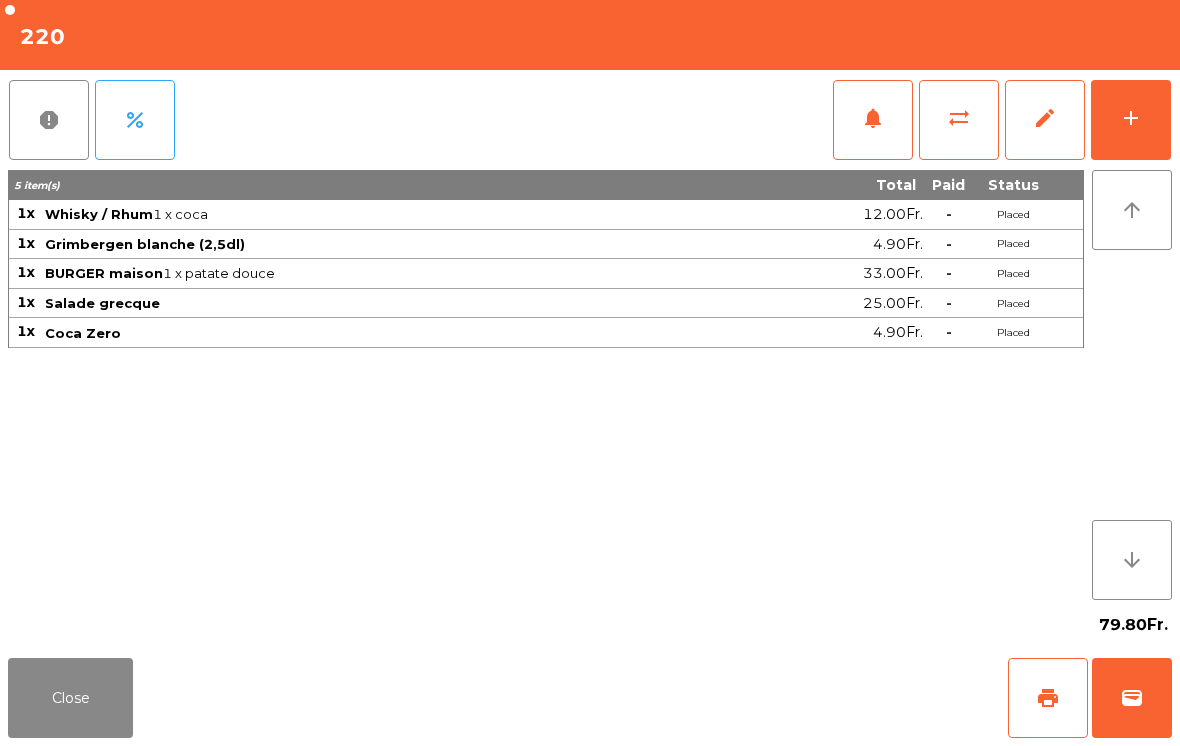click on "Close" 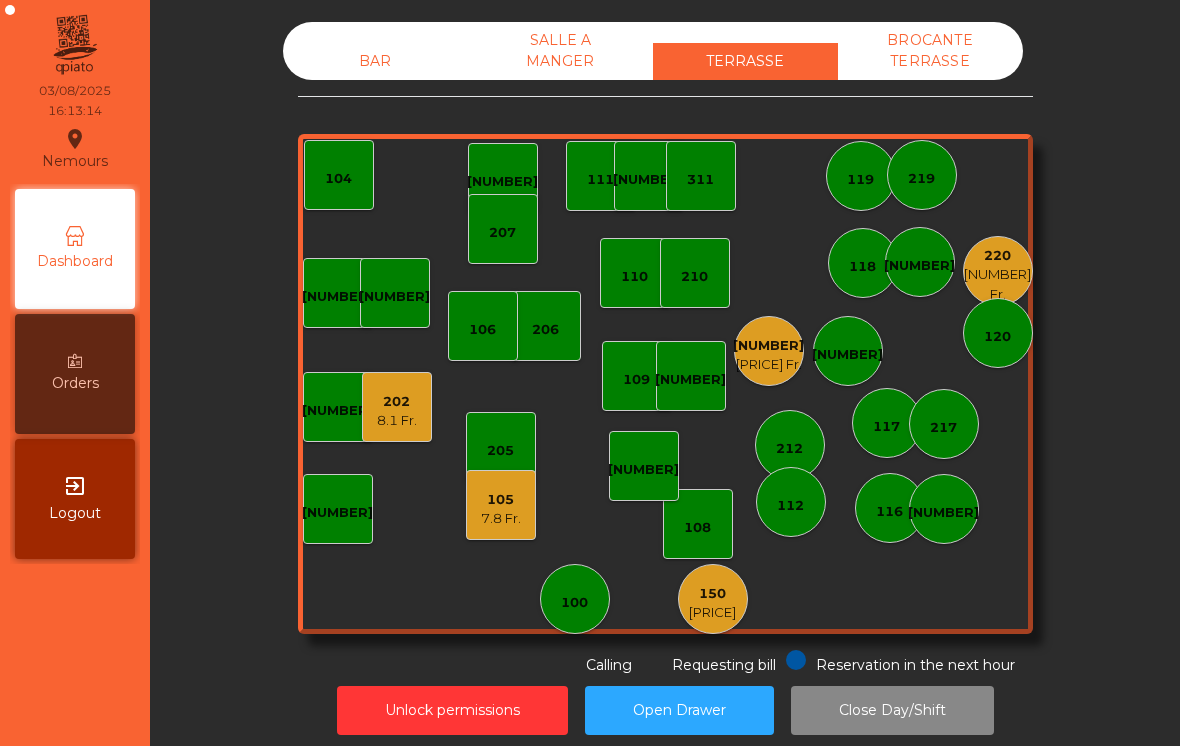 click on "220" 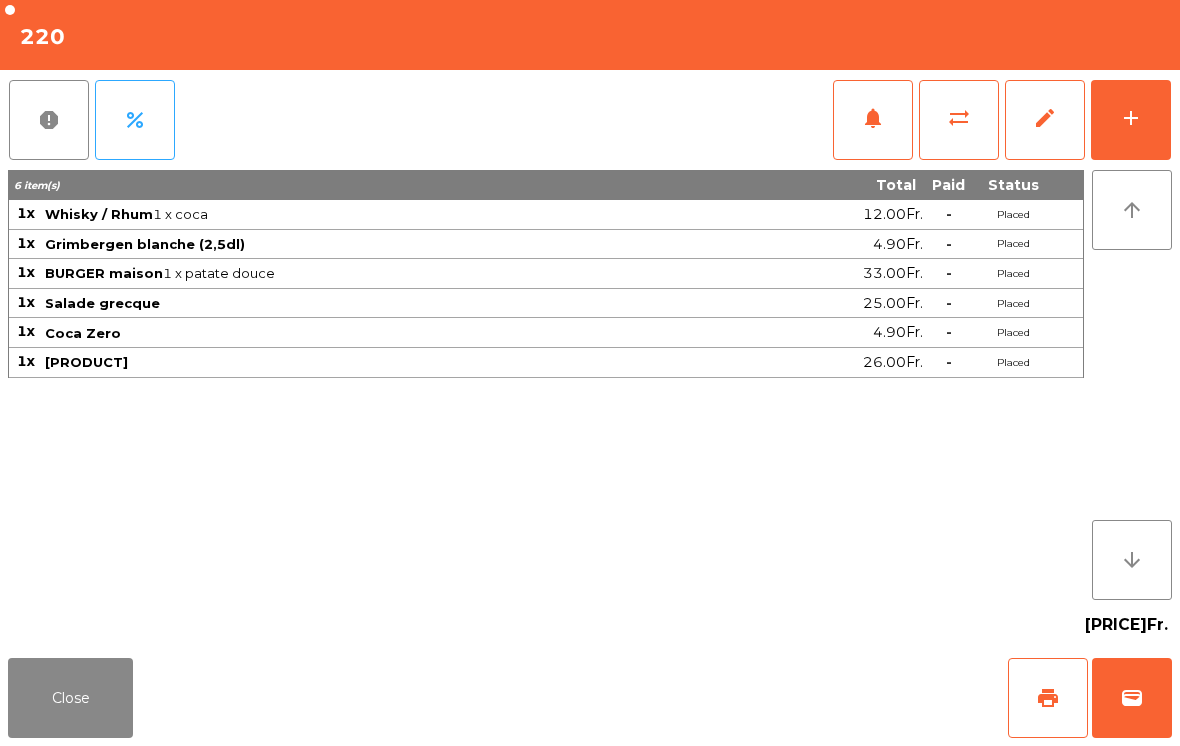 click on "add" 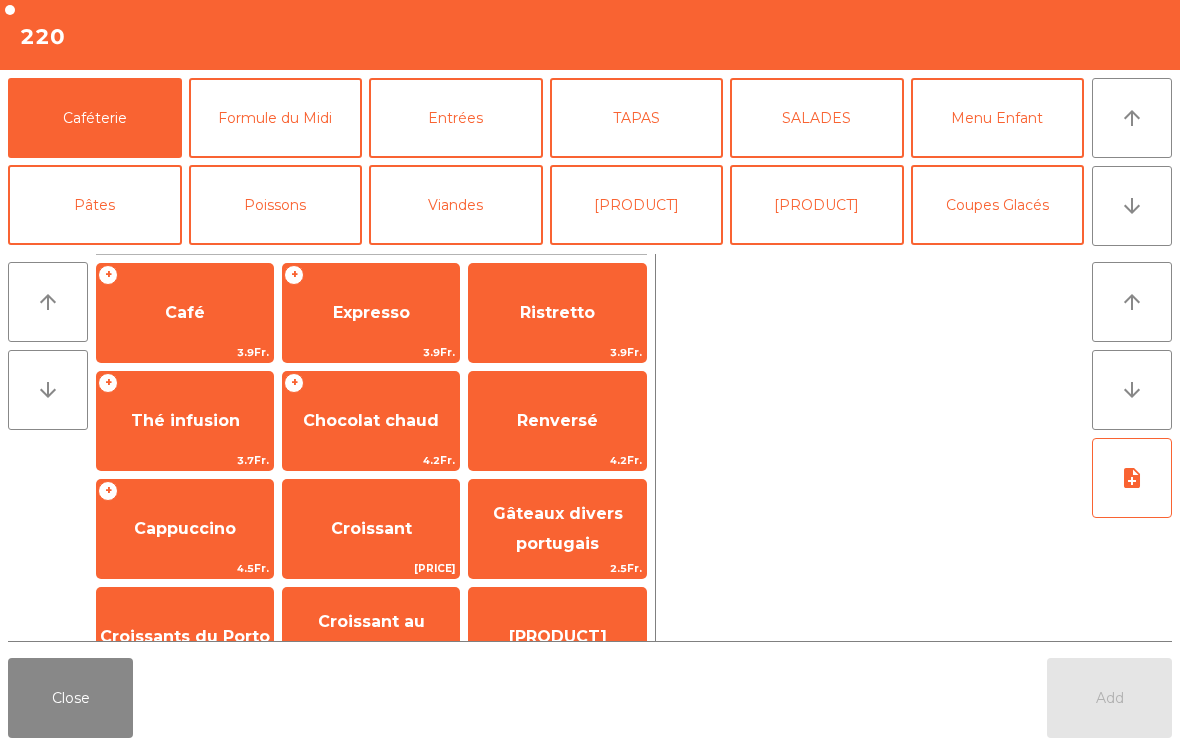 click on "arrow_downward" 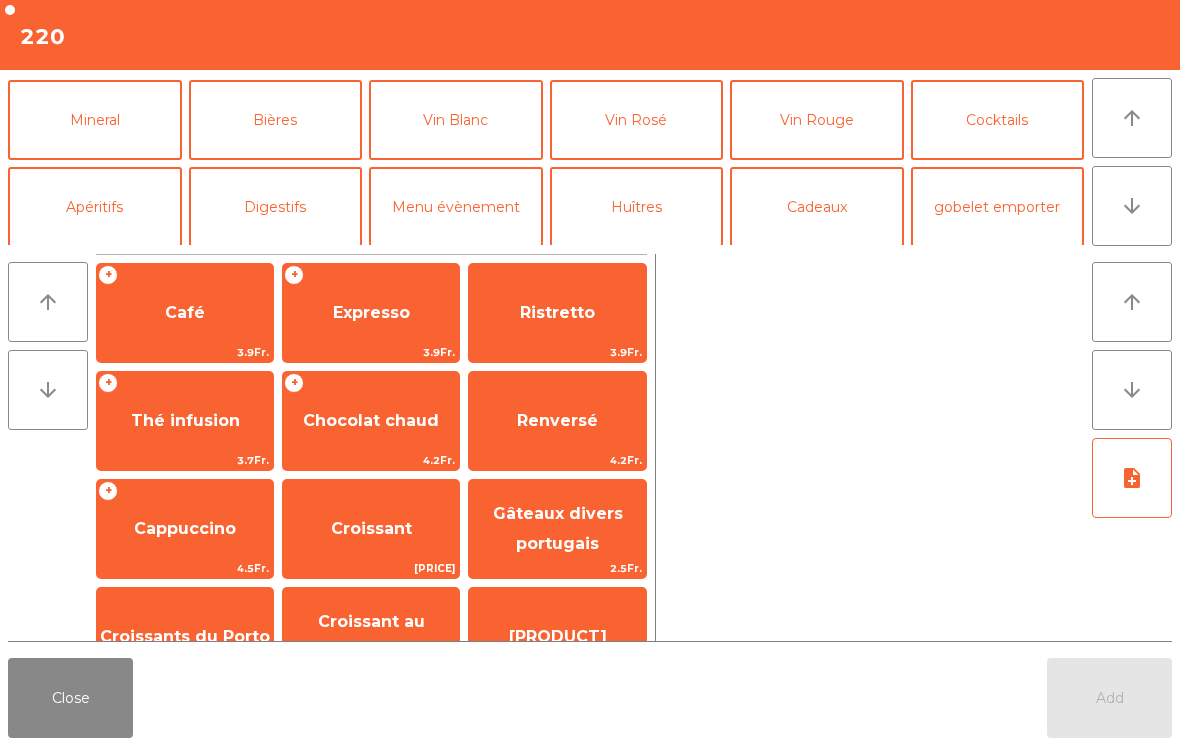 scroll, scrollTop: 174, scrollLeft: 0, axis: vertical 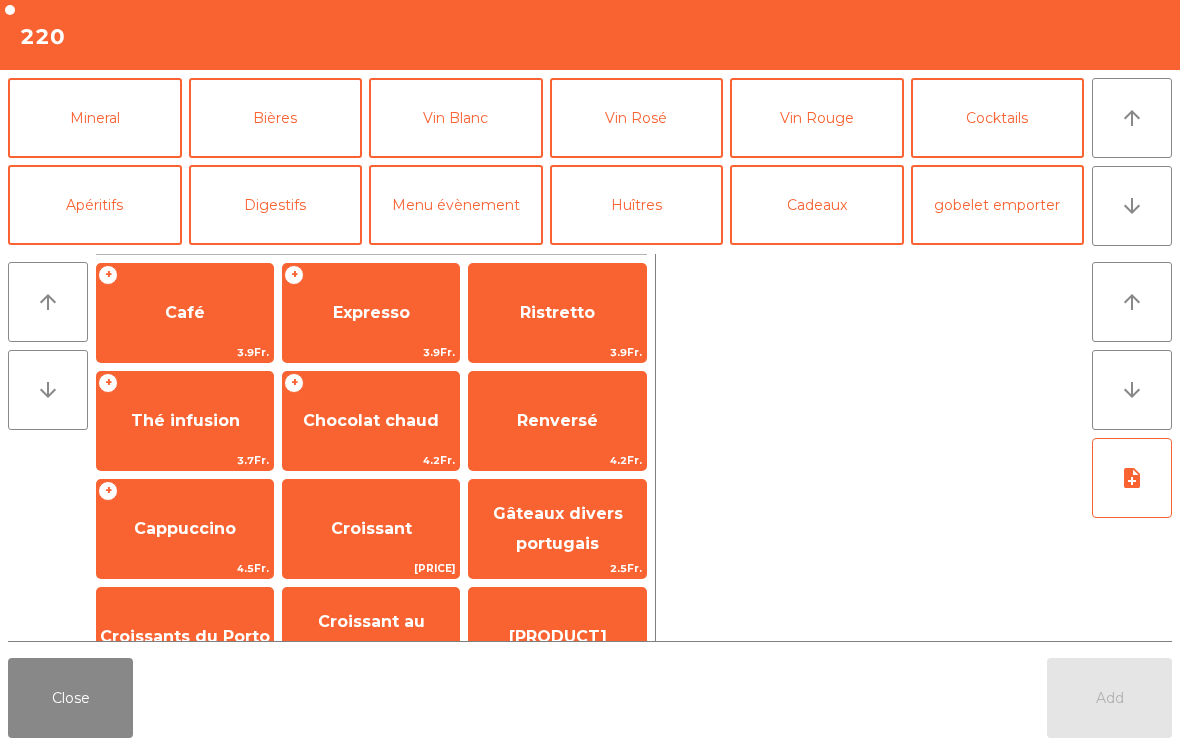 click on "Bières" 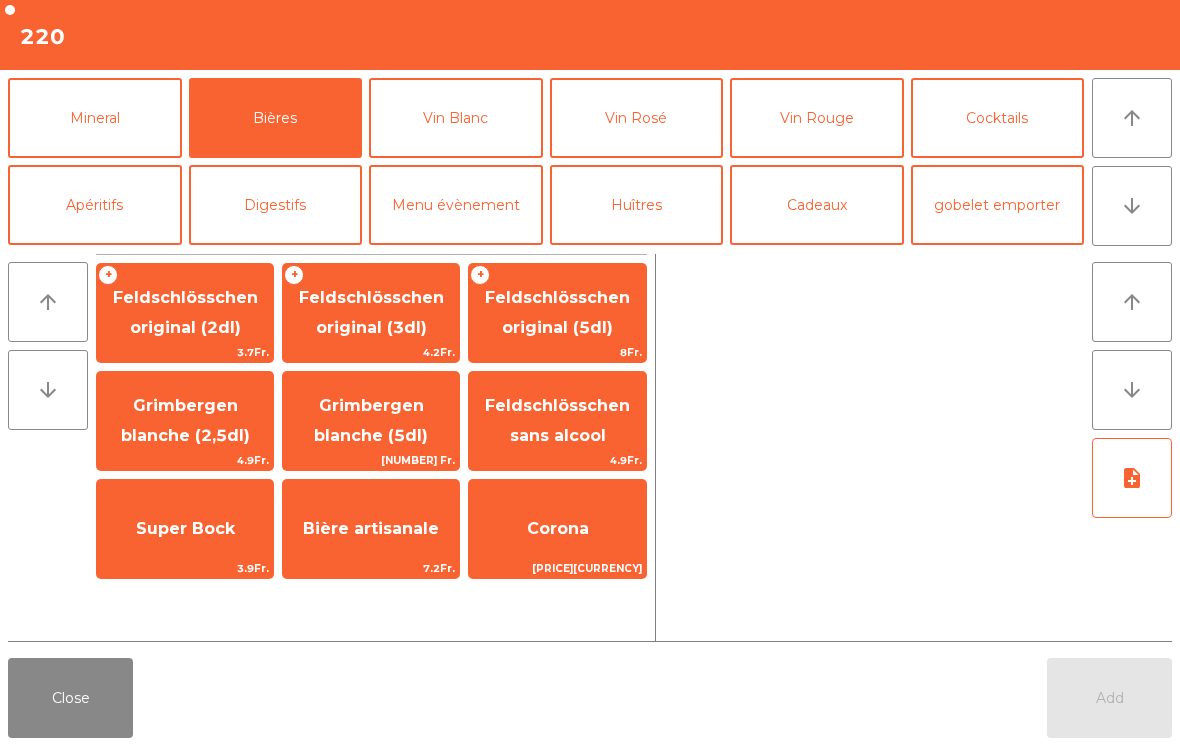 click on "Grimbergen blanche (2,5dl)" 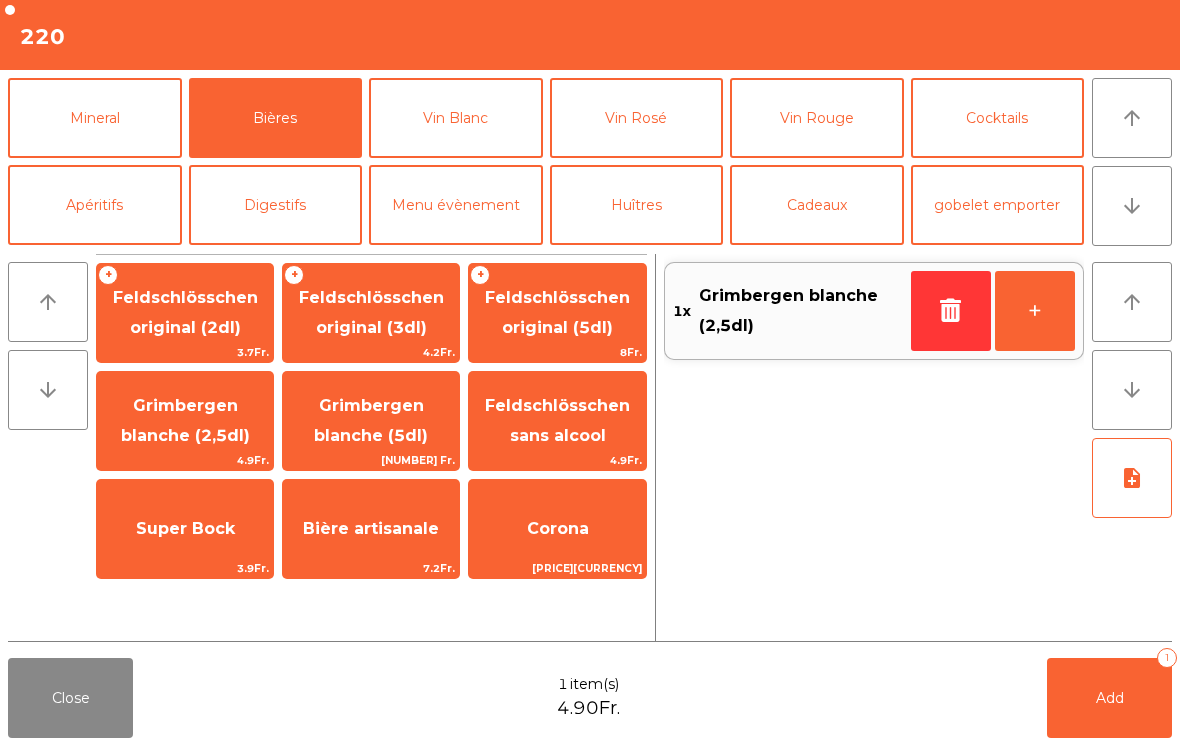 click on "Add [NUMBER]" 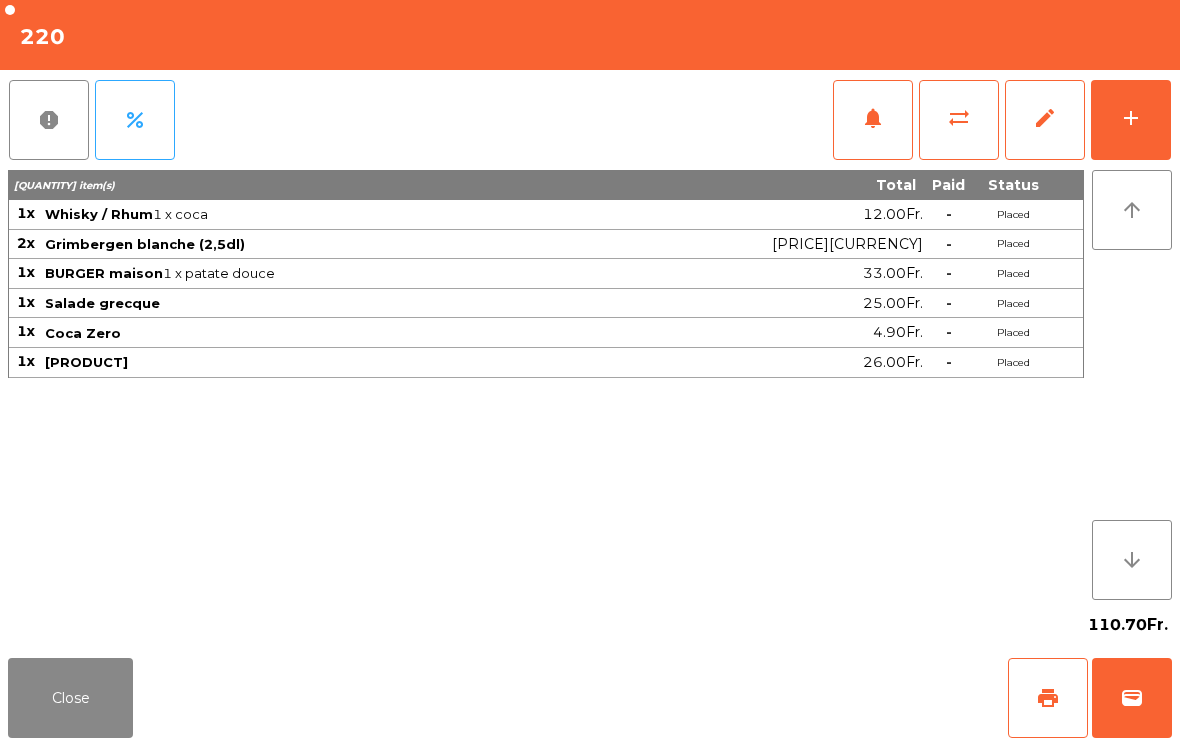 click on "Close" 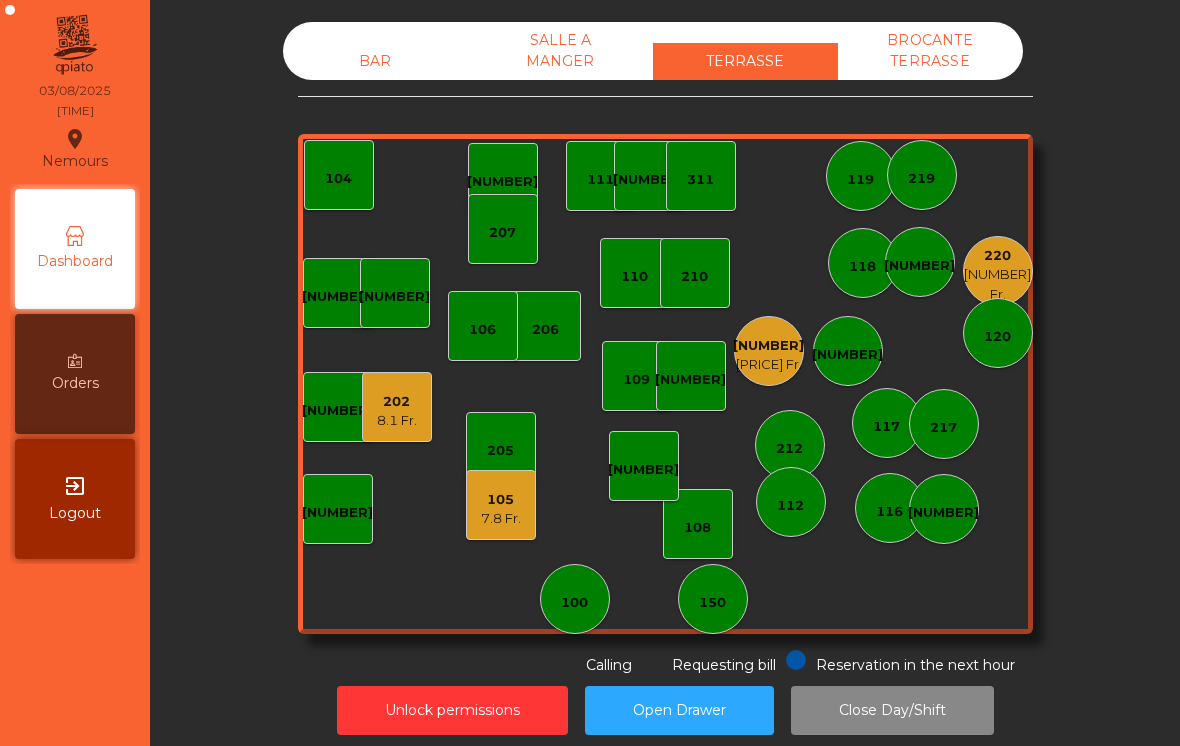 click on "[NUMBER]" 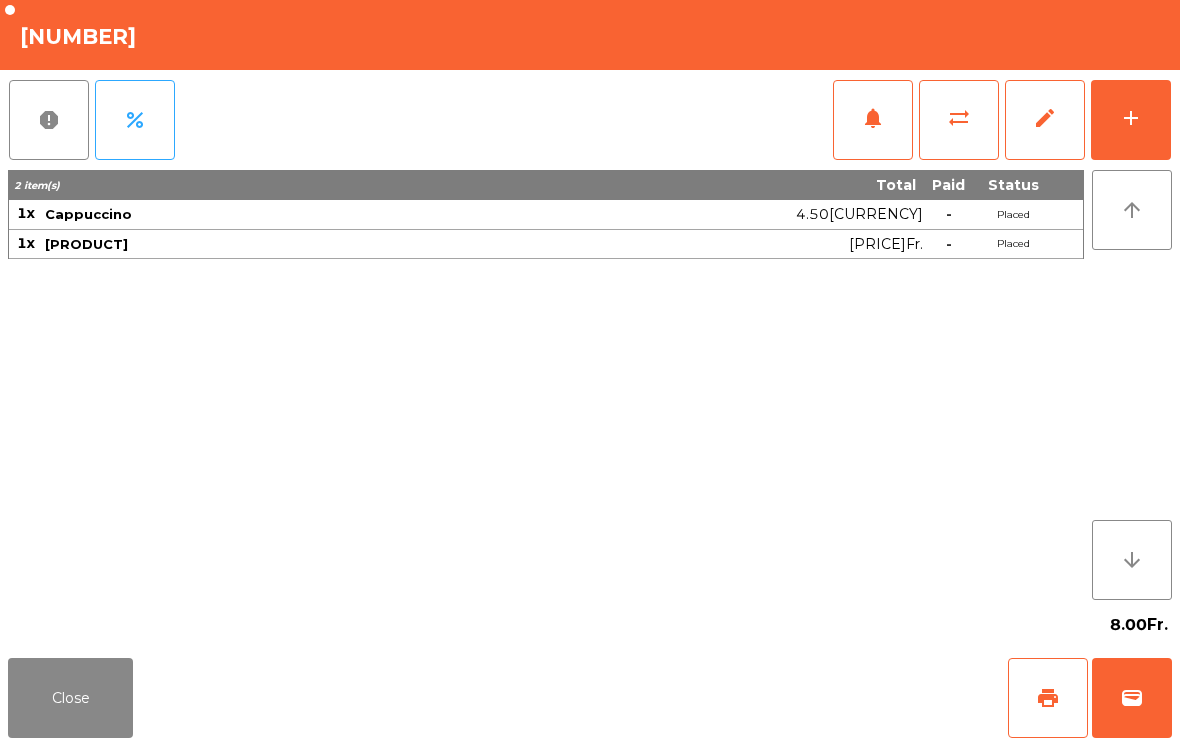 click on "add" 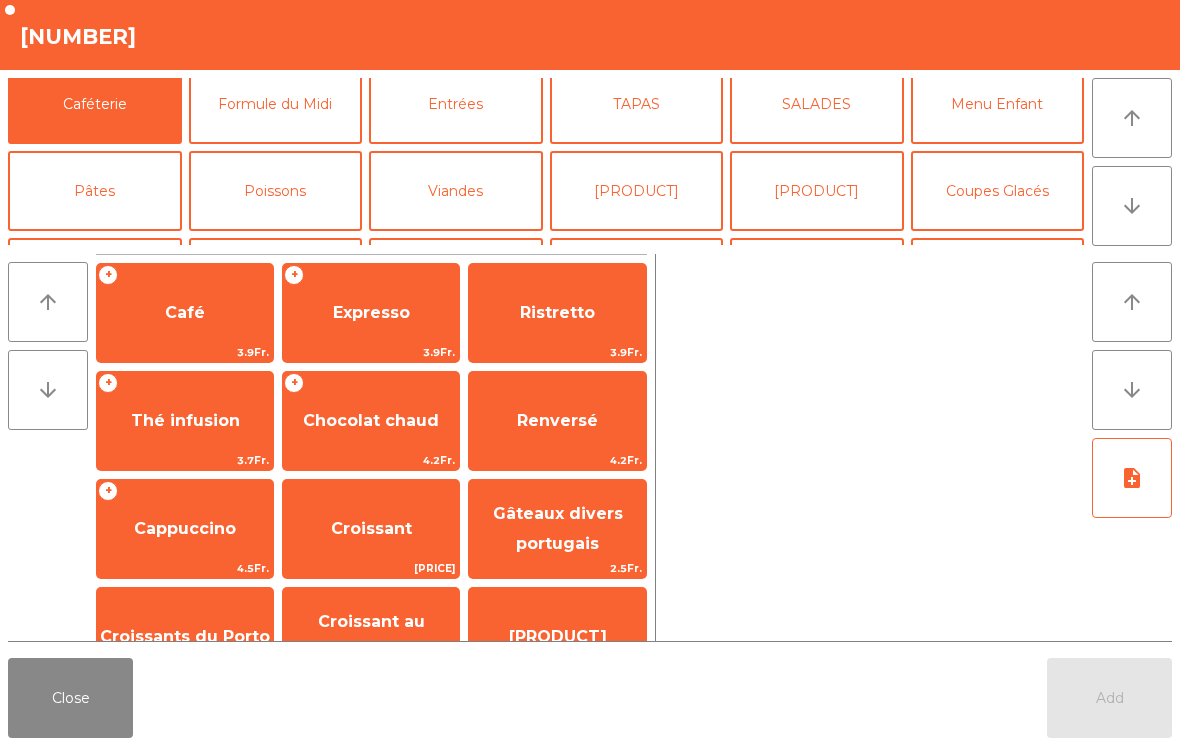 scroll, scrollTop: 102, scrollLeft: 0, axis: vertical 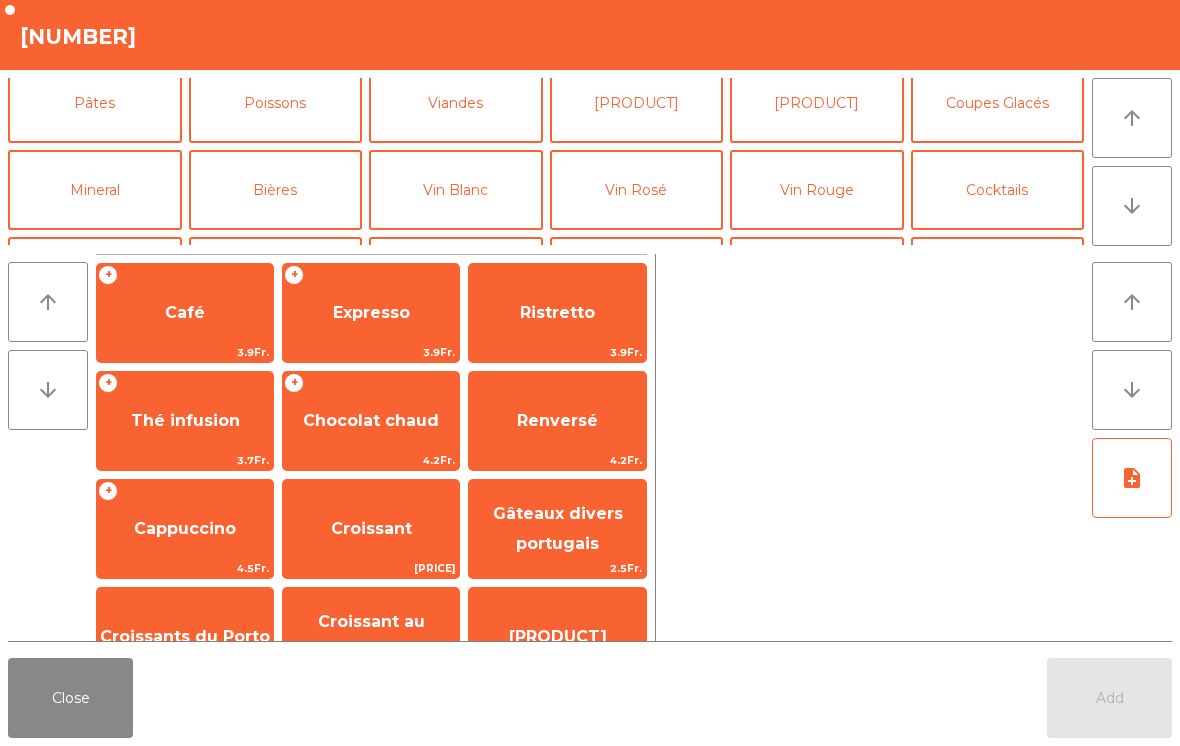 click on "Mineral" 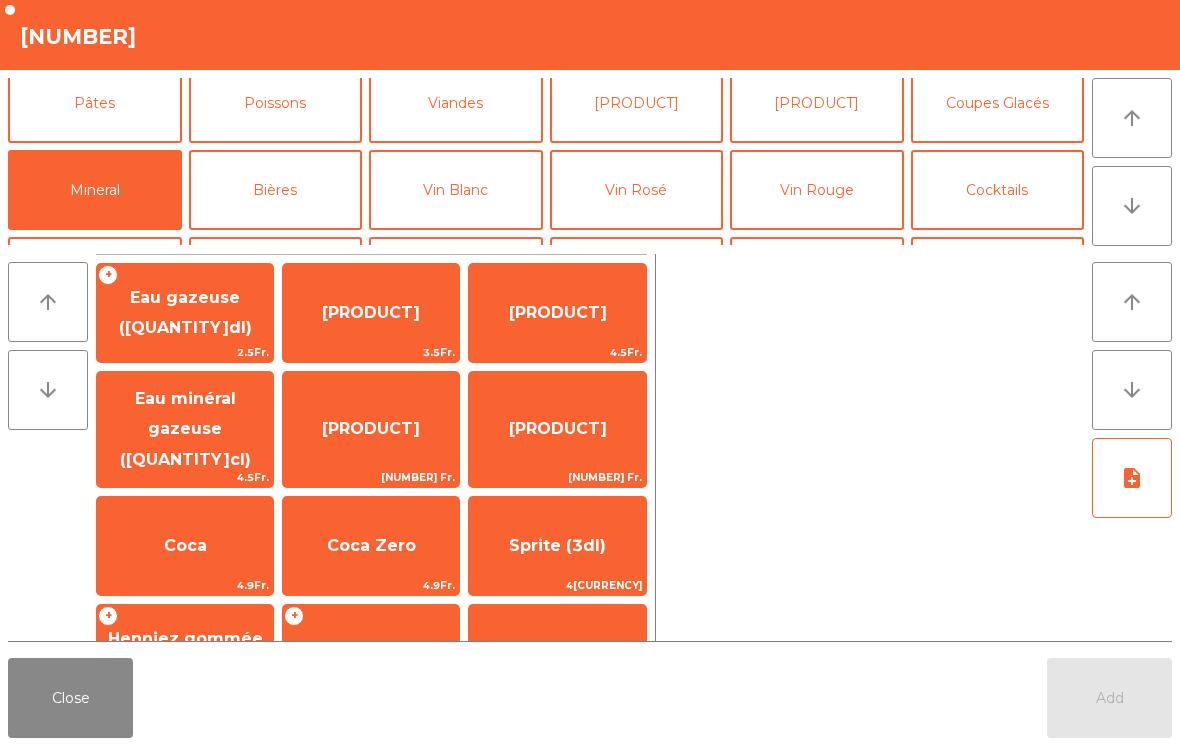 click on "Coca" 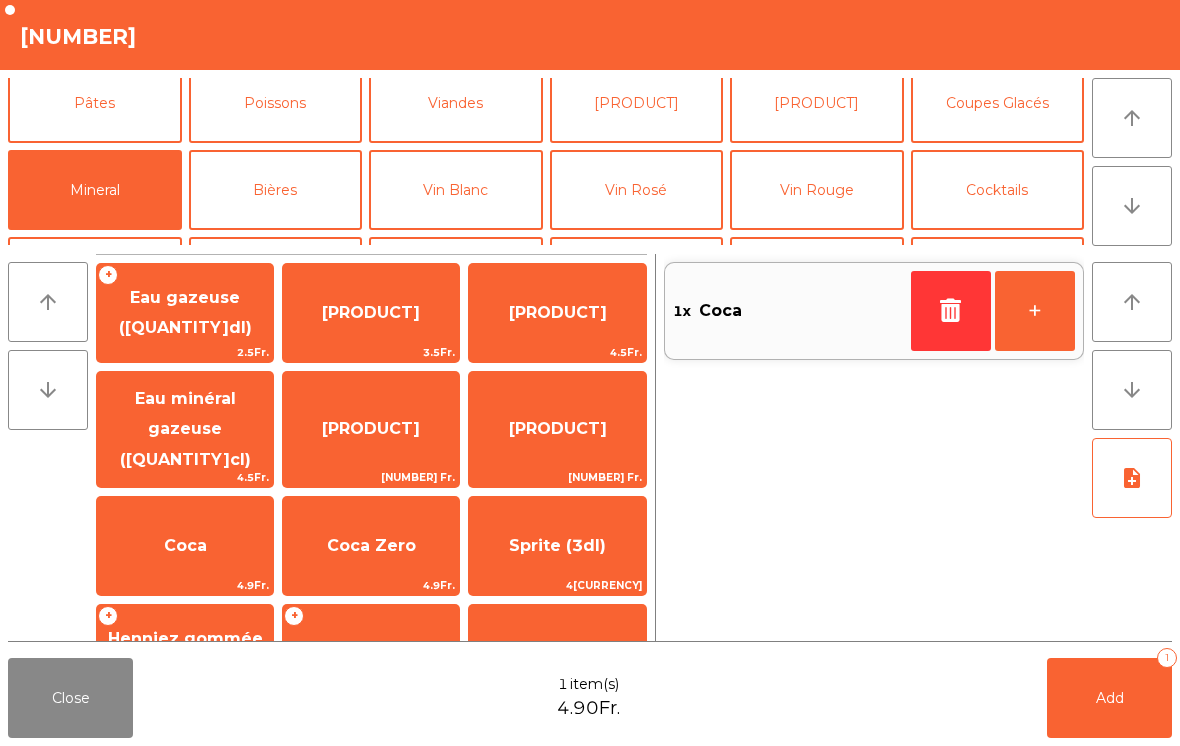 click on "Add [NUMBER]" 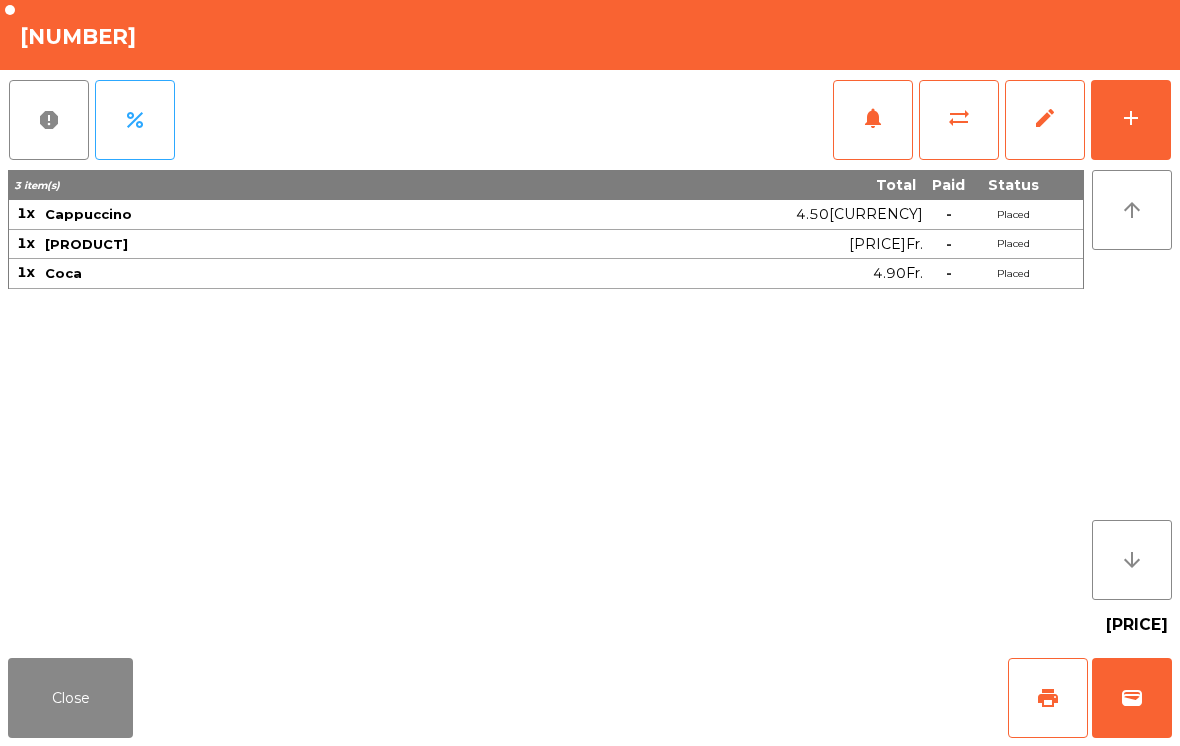 click on "Close" 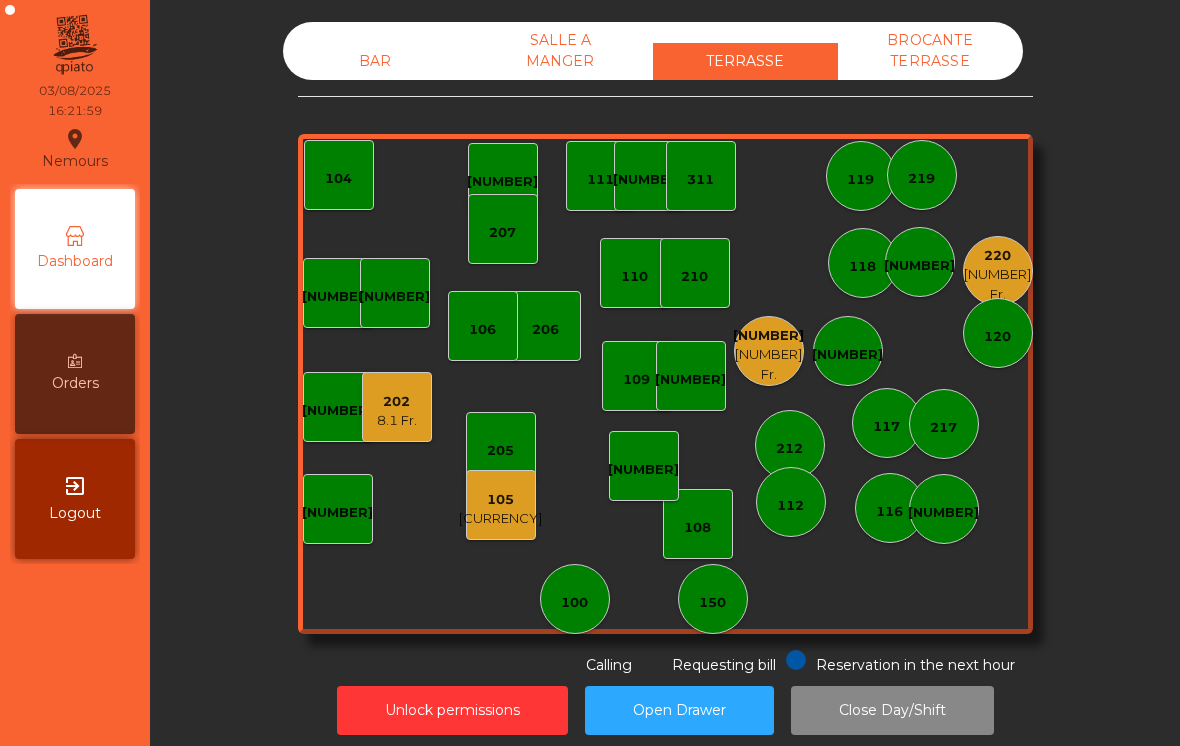 click on "[NUMBER] [PRICE]" 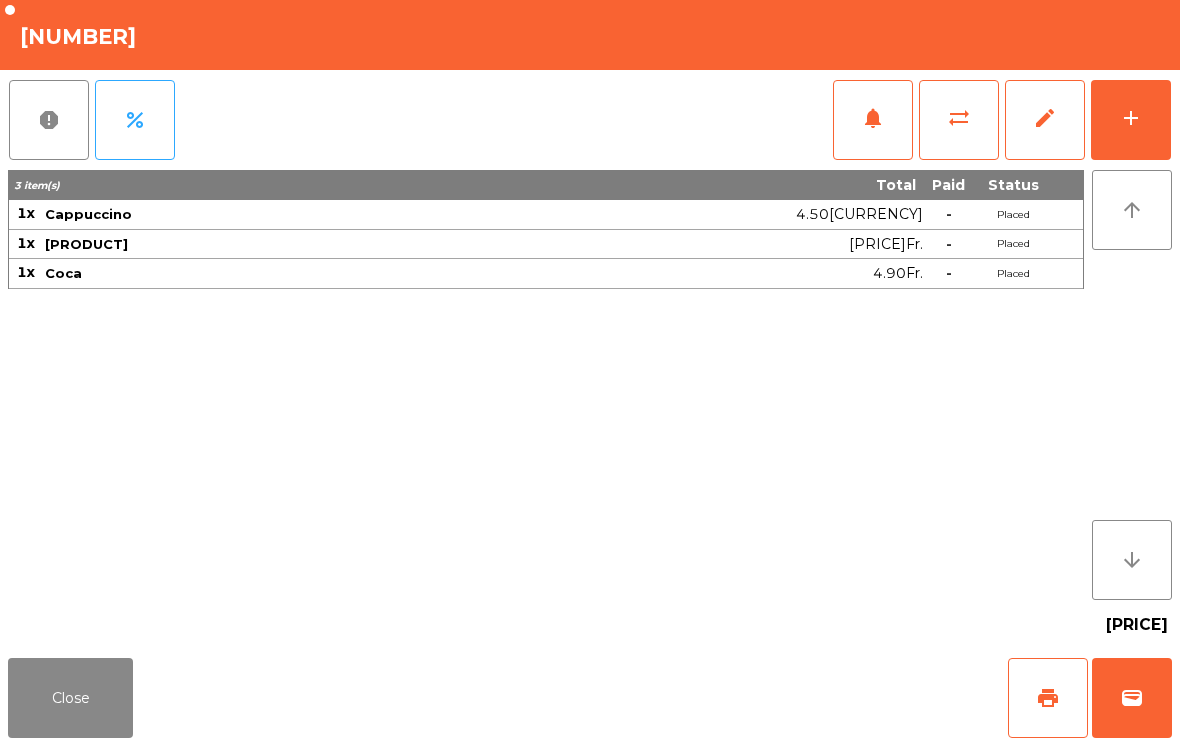 click on "print" 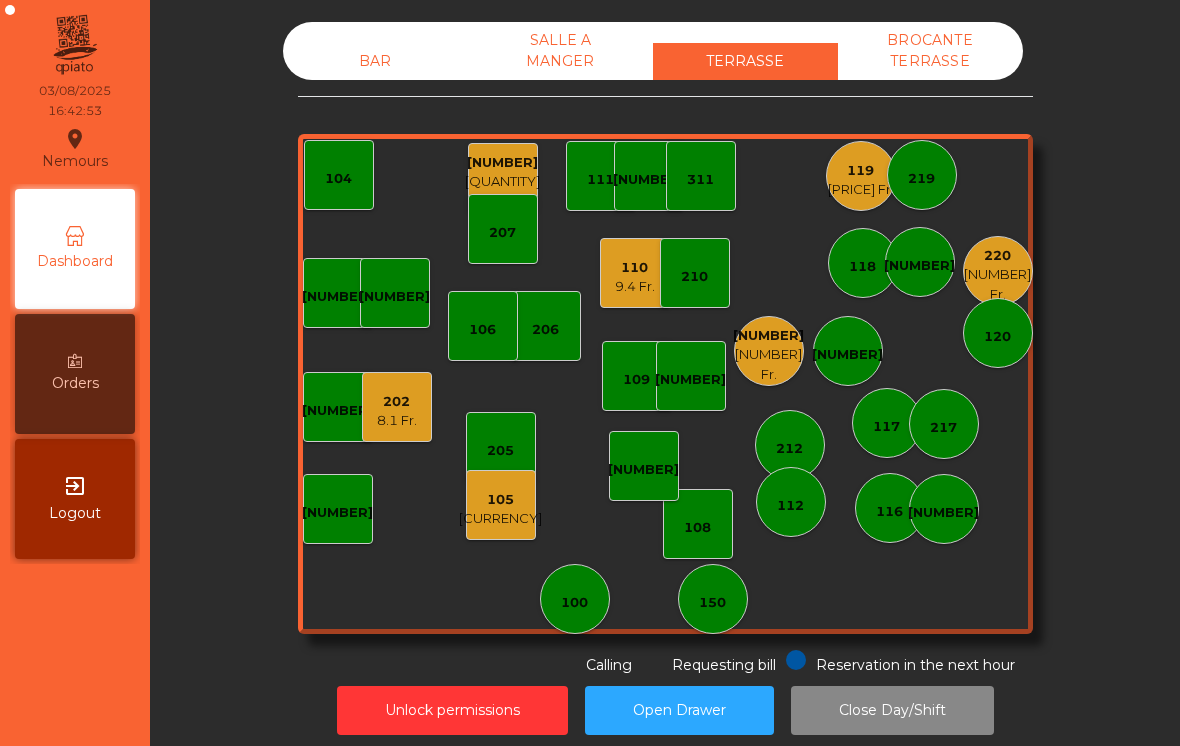 scroll, scrollTop: 0, scrollLeft: 0, axis: both 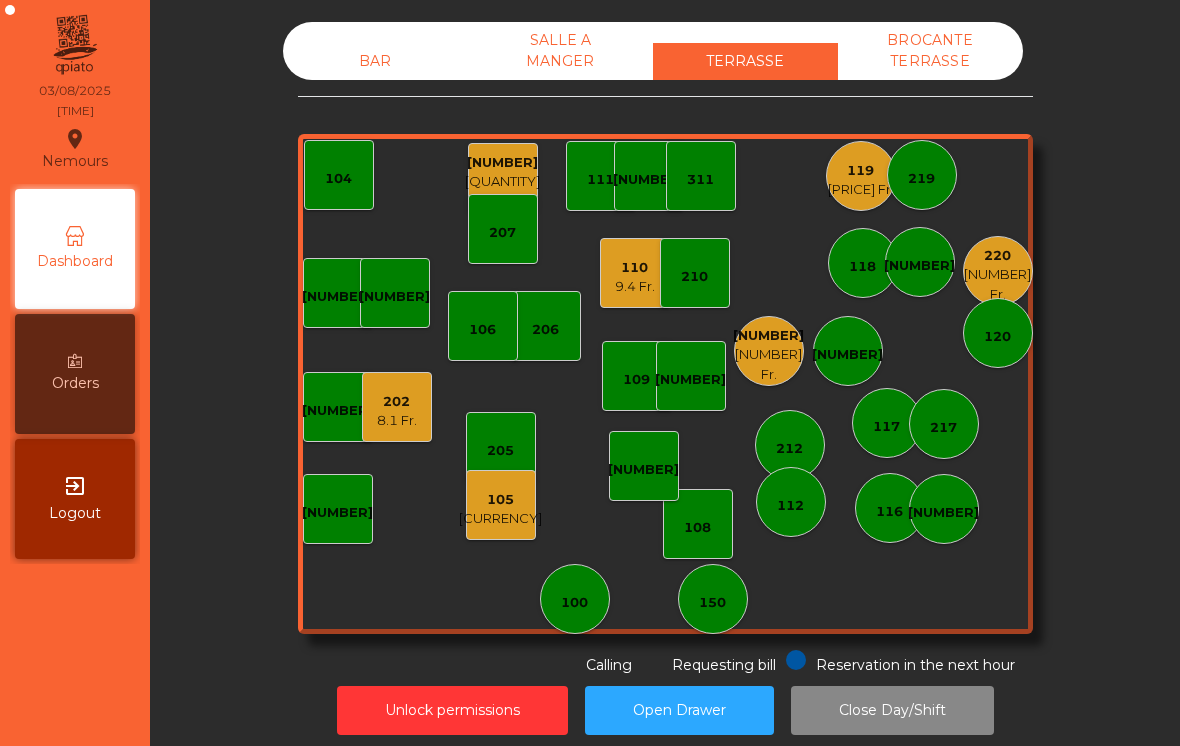click on "[NUMBER] Fr." 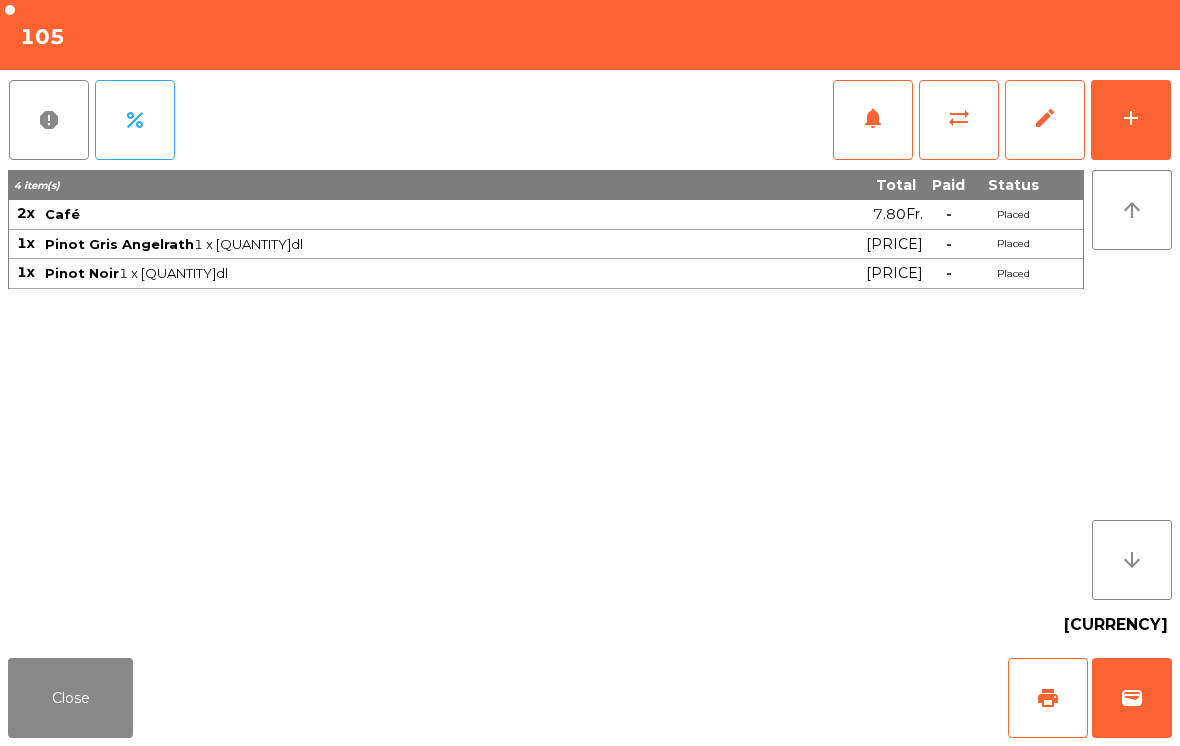 click on "print" 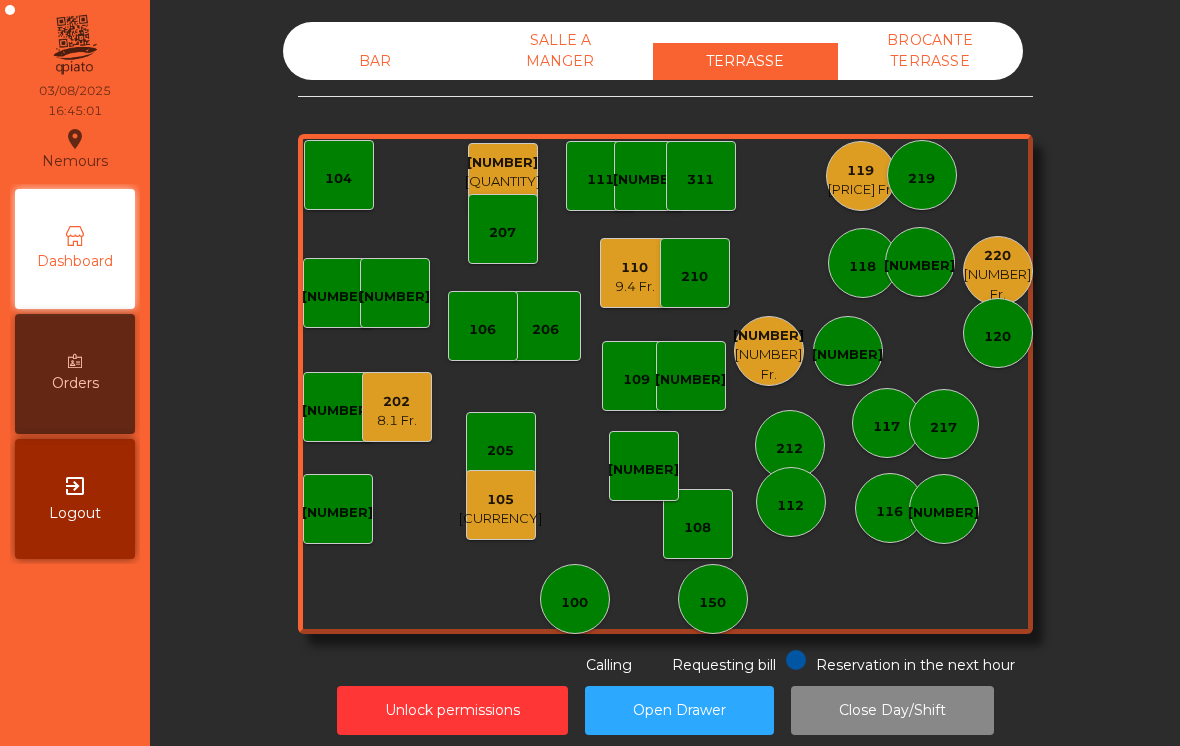 click on "[NUMBER] Fr." 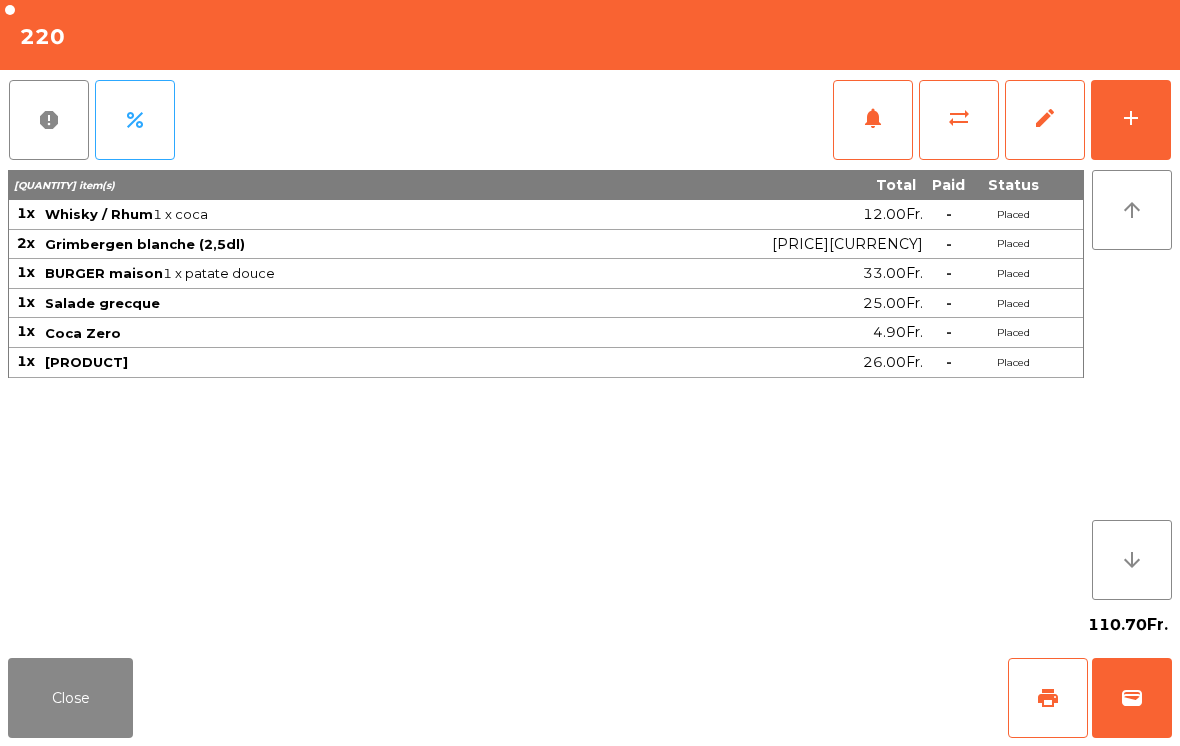 click on "arrow_upward" 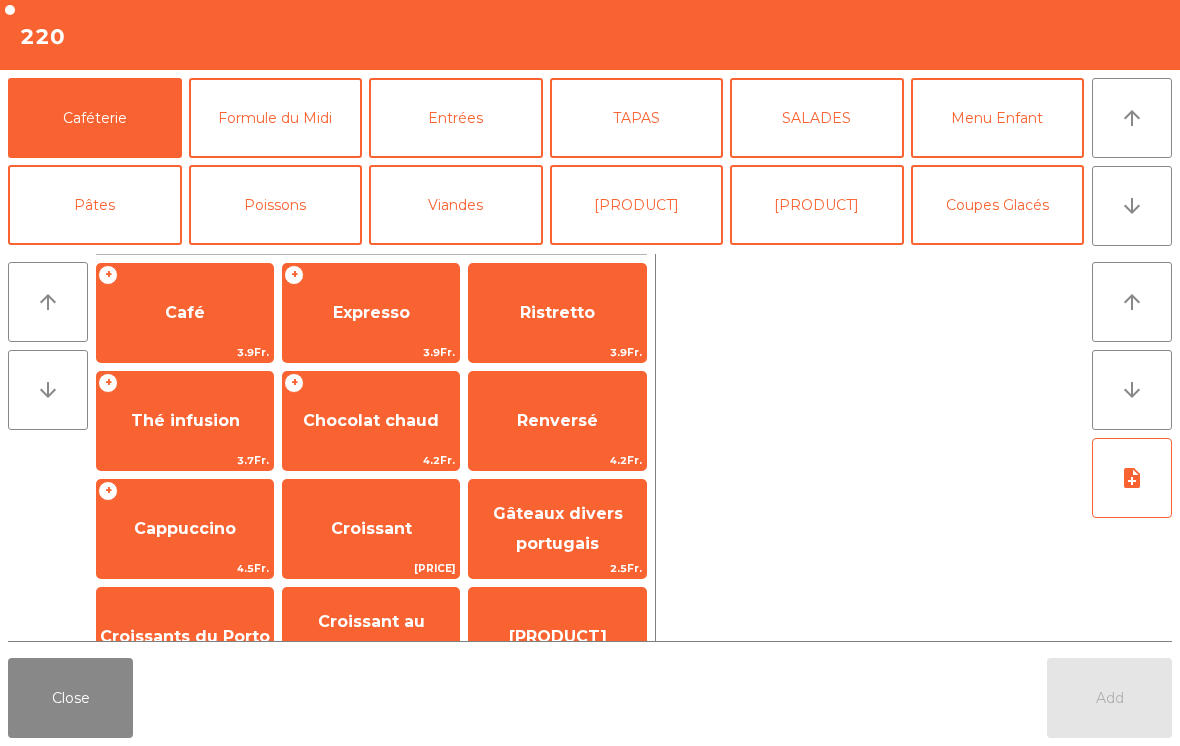 click on "arrow_downward" 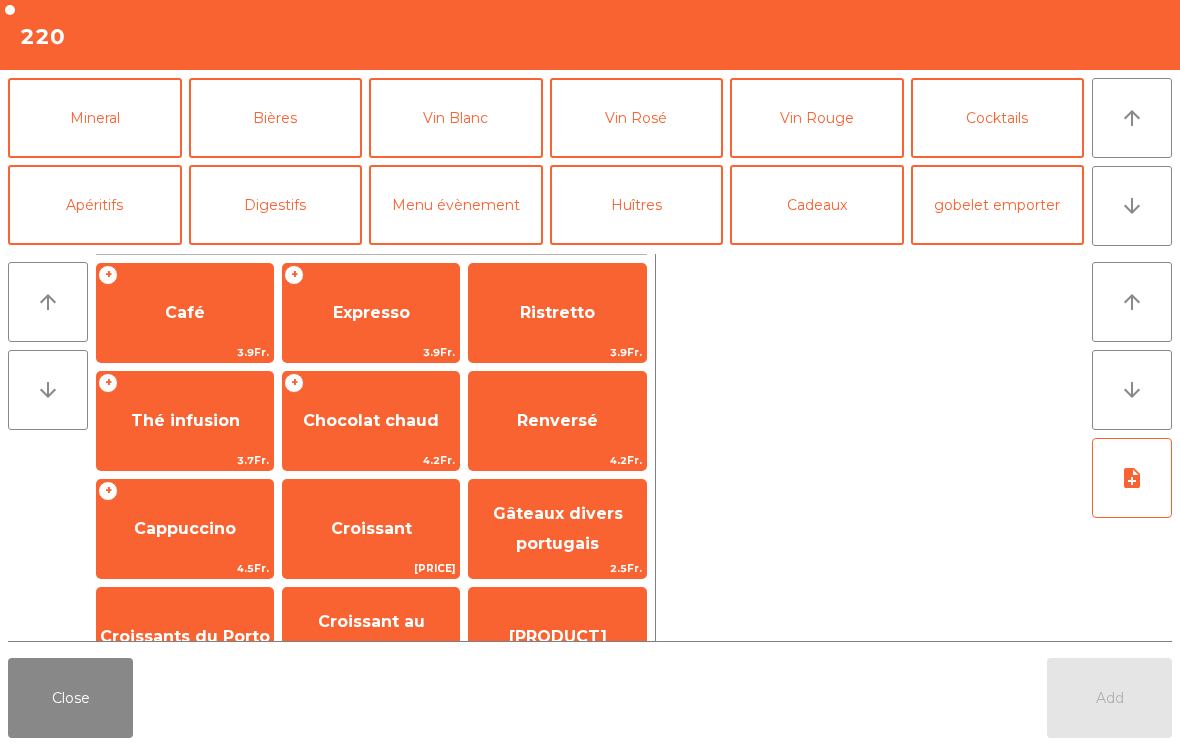 click on "[PRODUCT]" 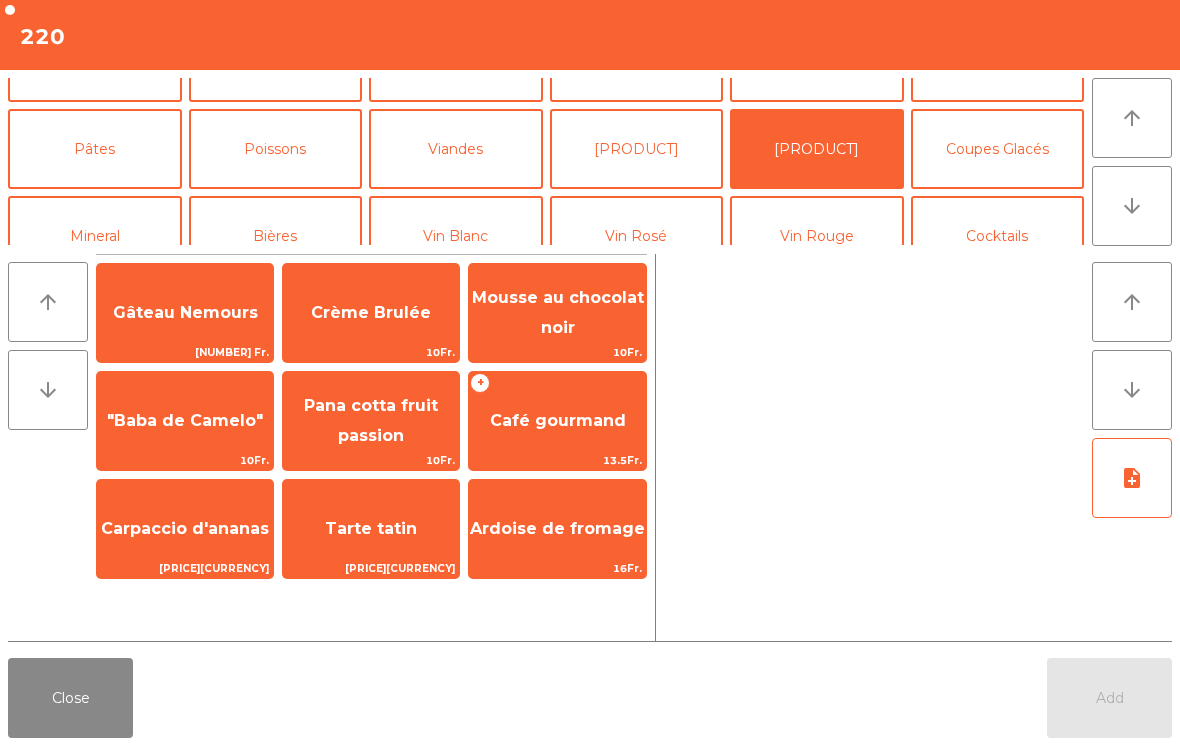 click on "Tarte tatin" 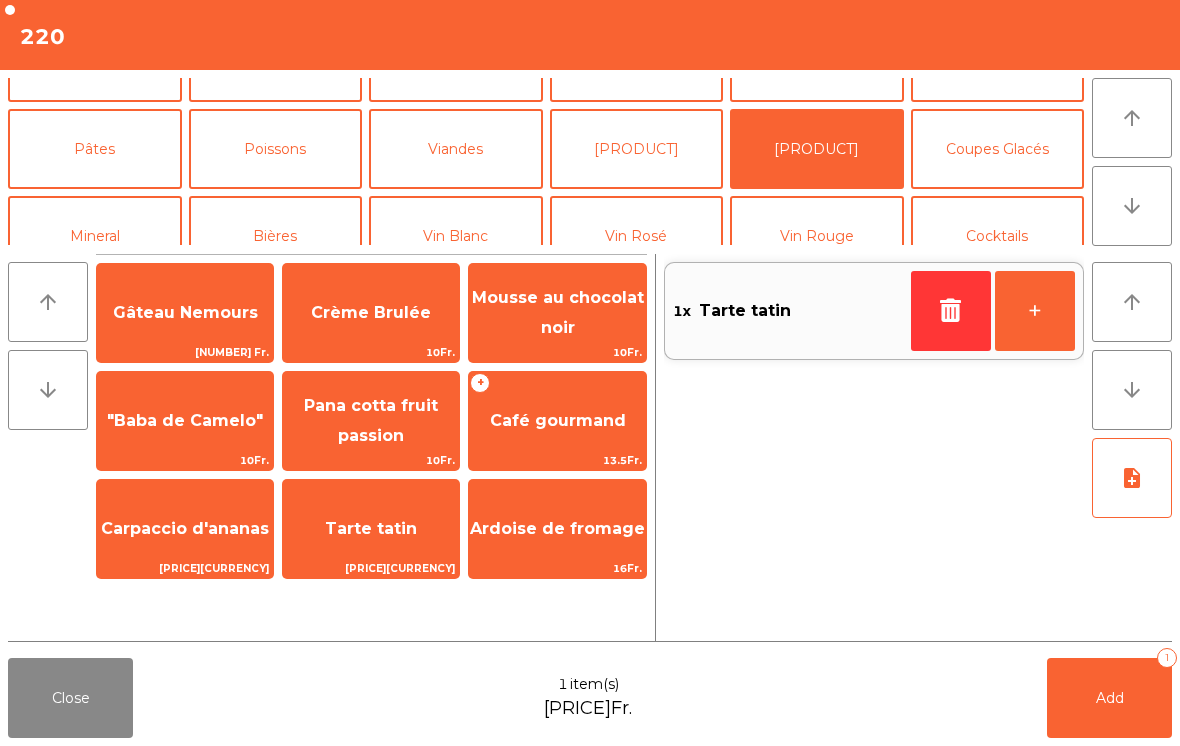 click on "Add [NUMBER]" 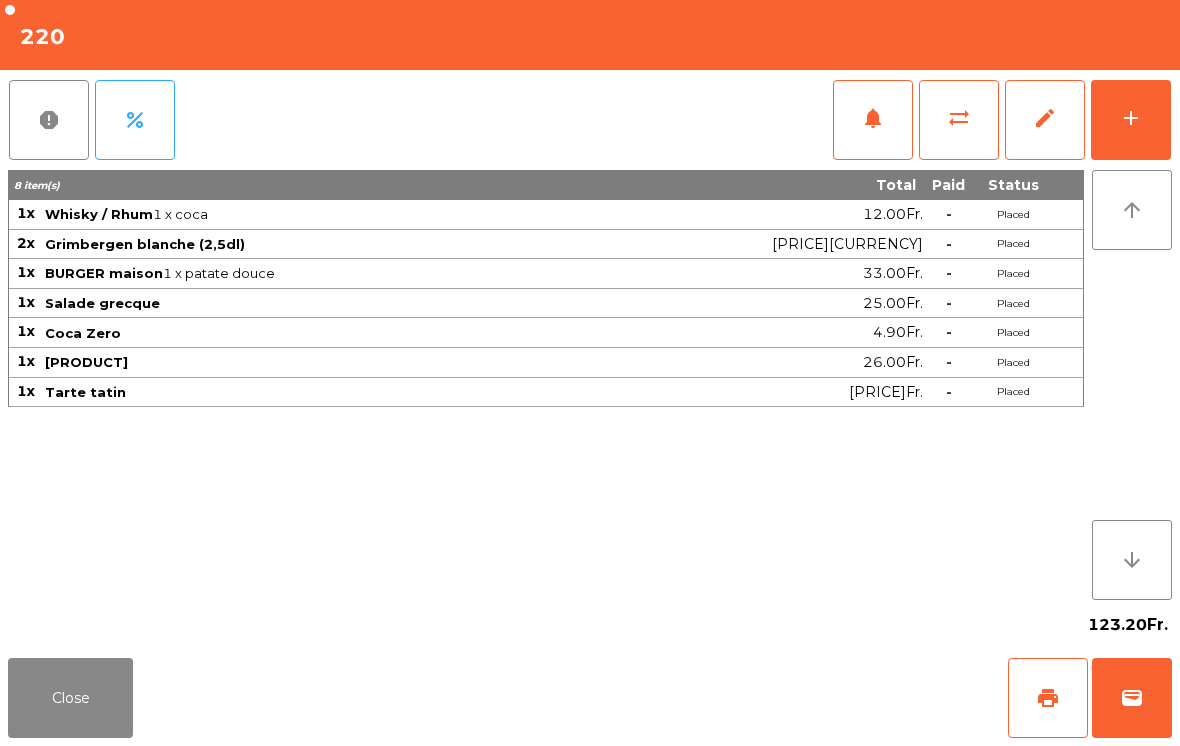 click on "123.20Fr." 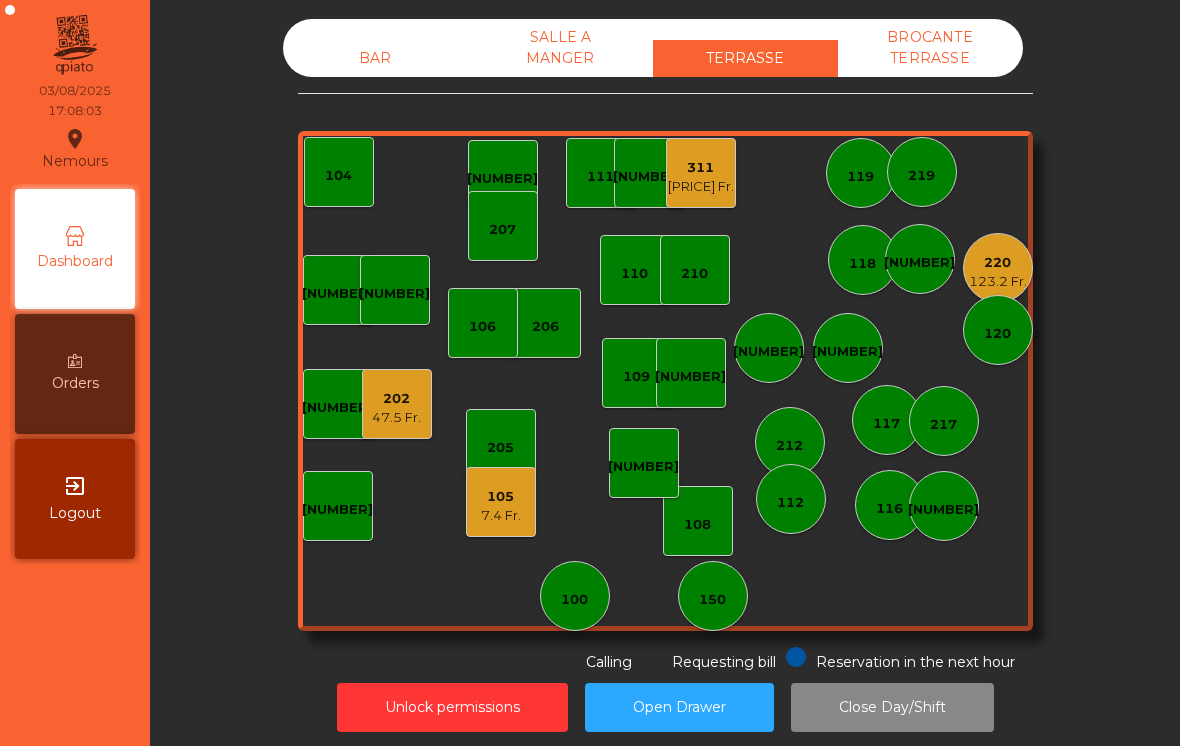 click on "123.2 Fr." 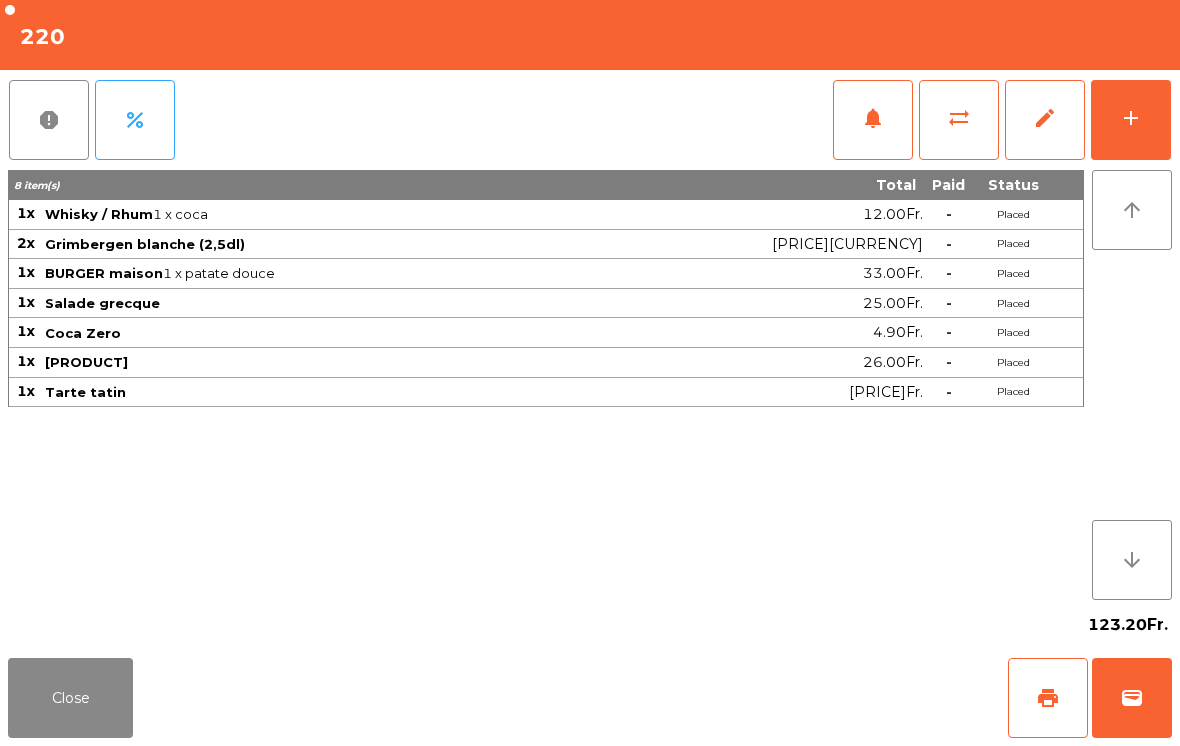 click on "wallet" 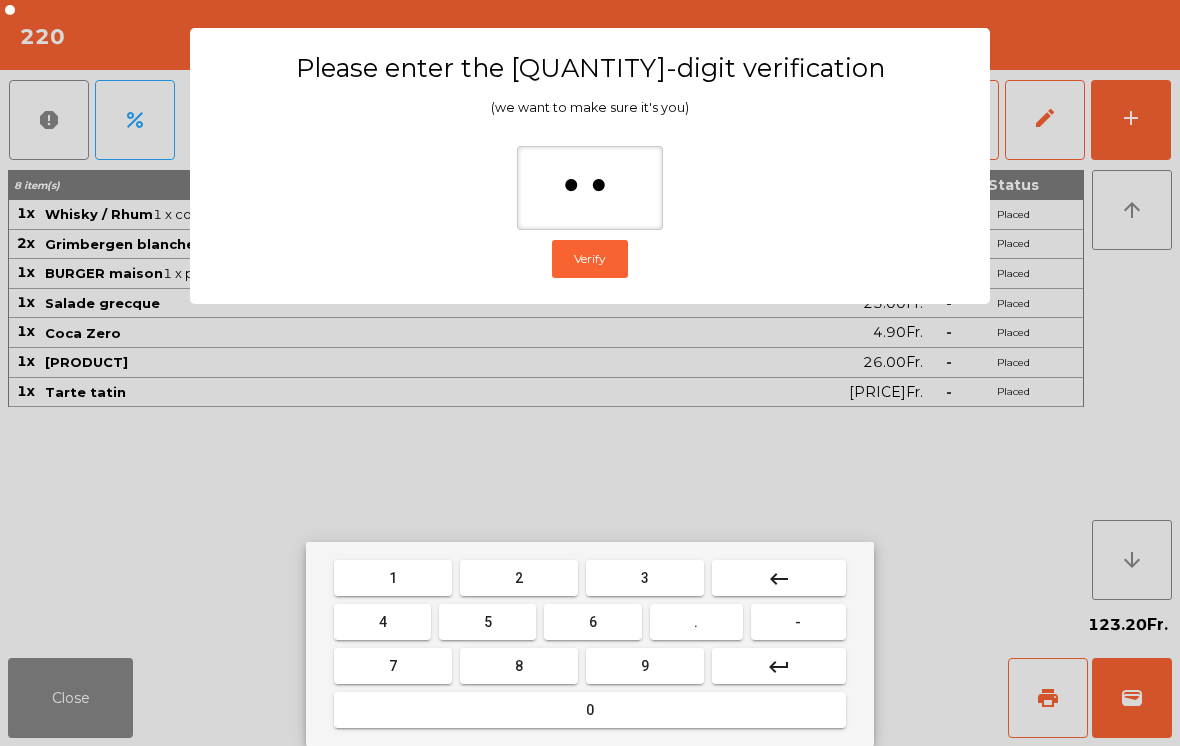 type on "***" 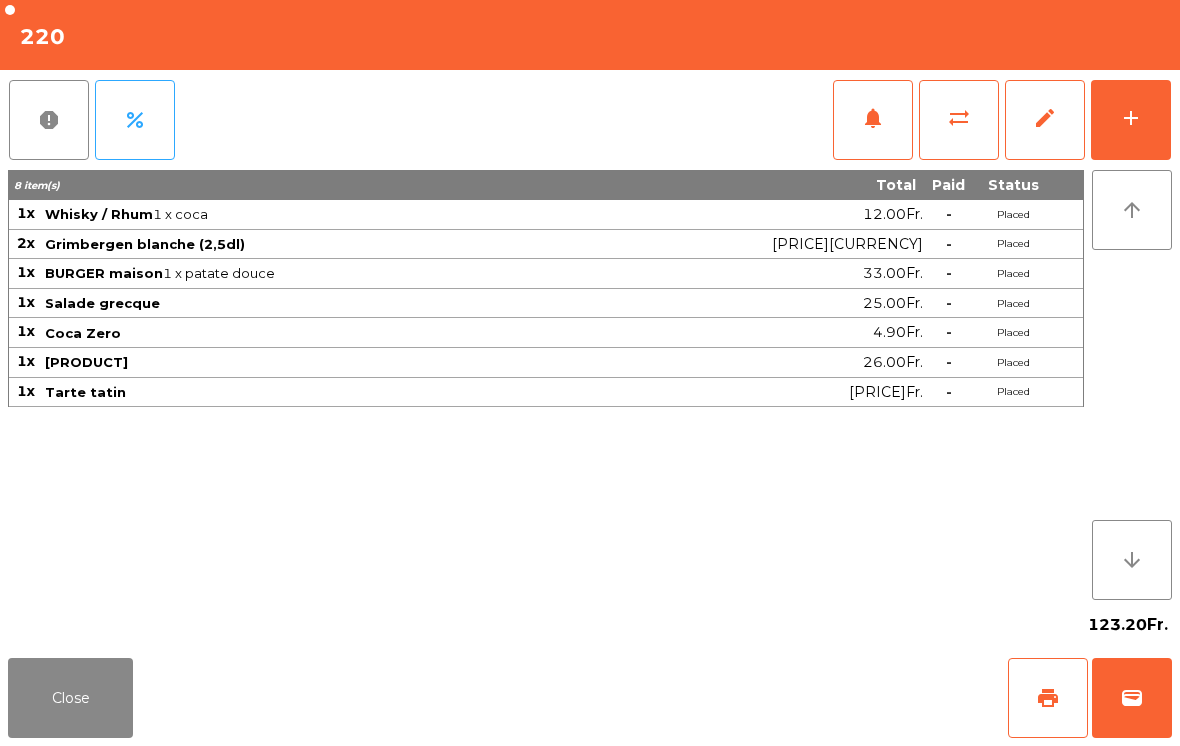 click on "Close   print   wallet" 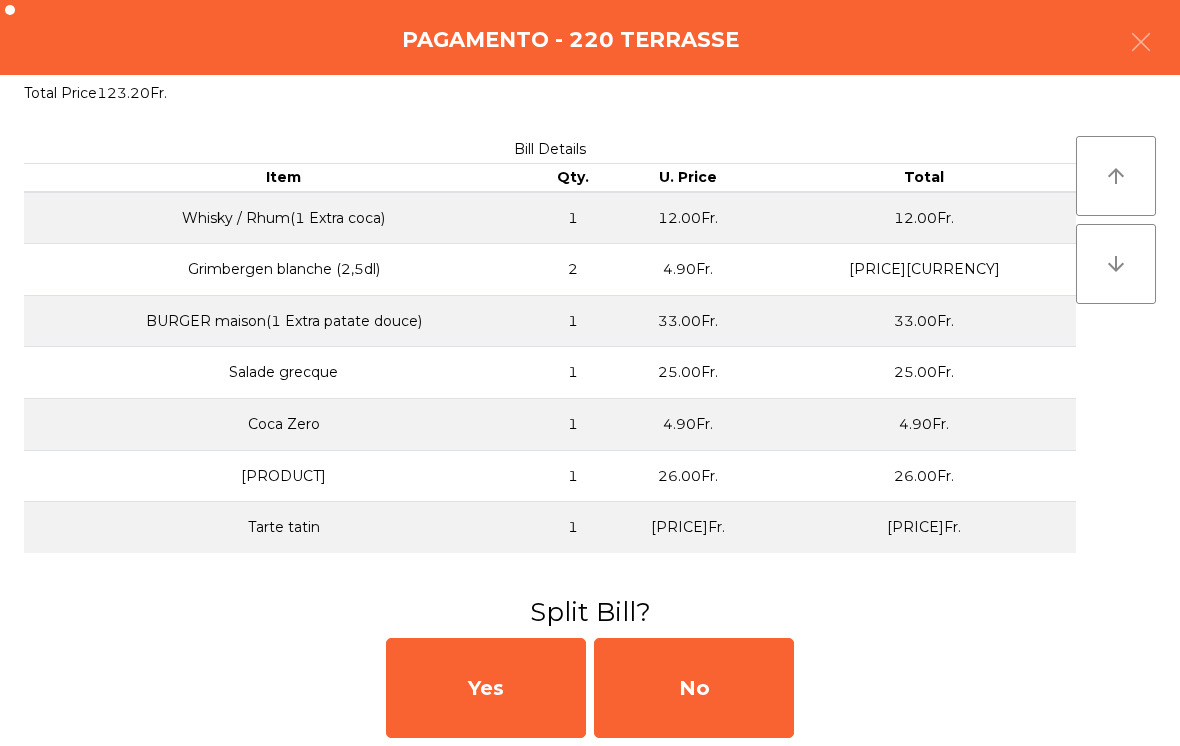 click on "No" 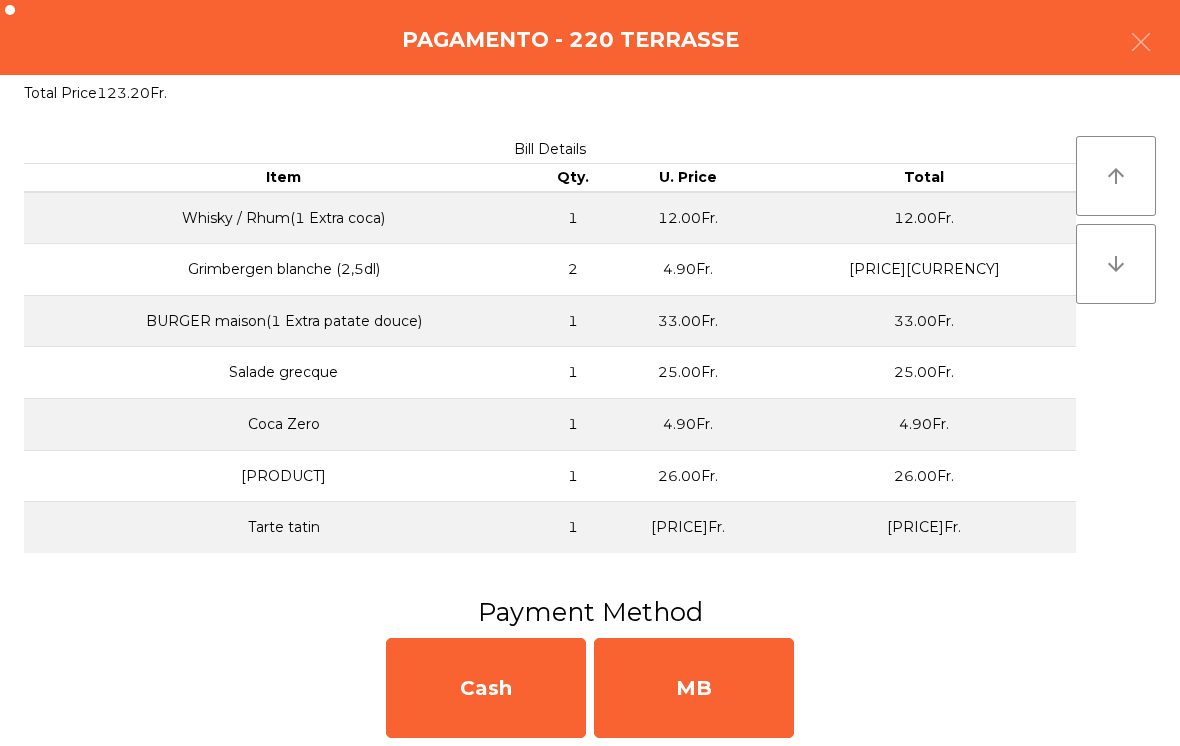 click on "MB" 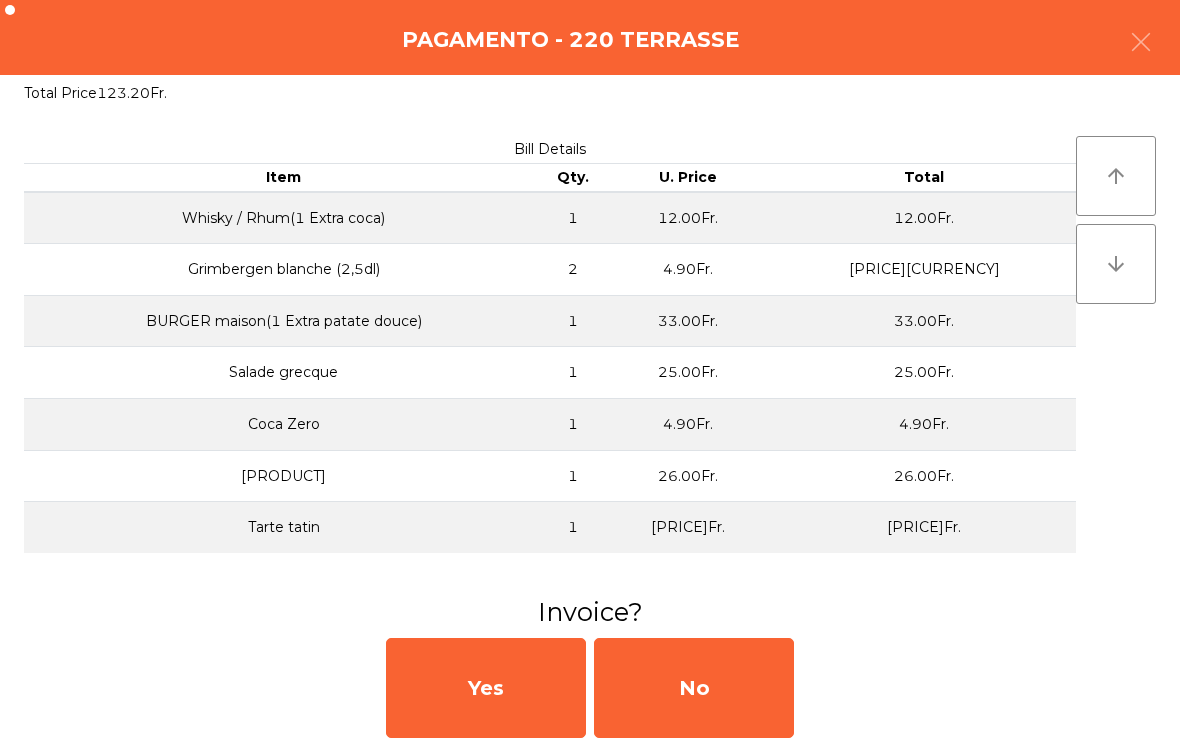 click on "No" 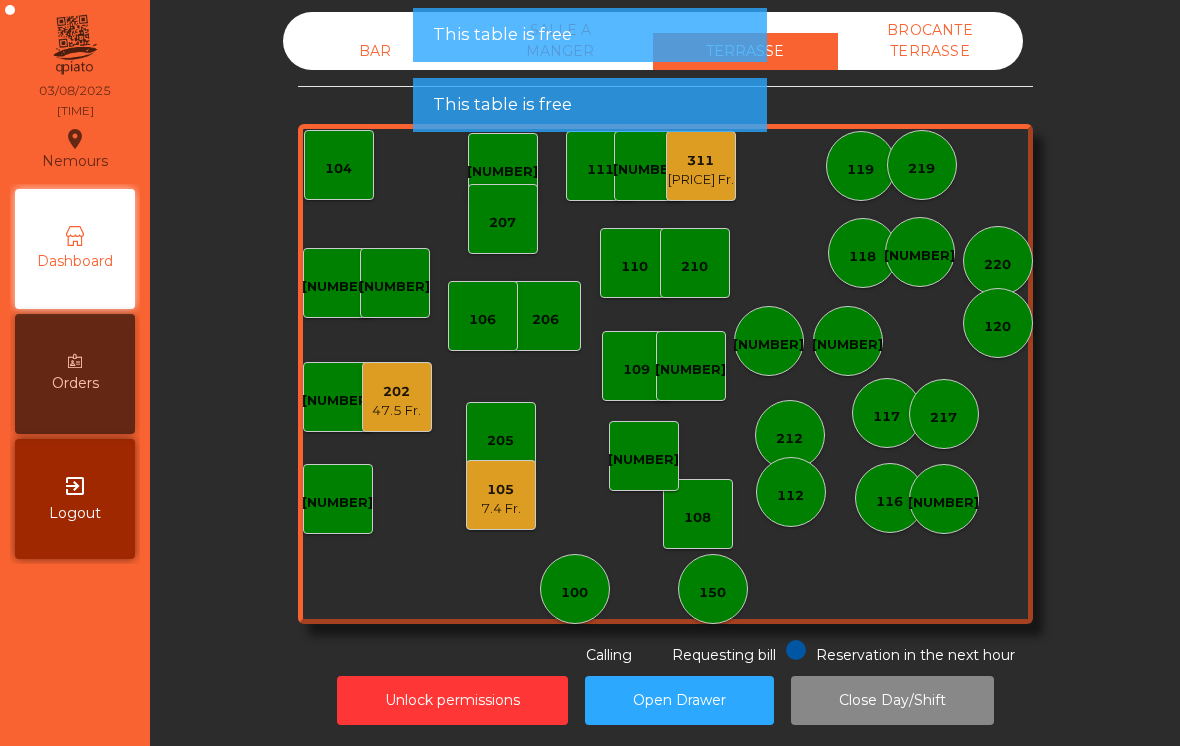 click on "[PRICE] Fr." 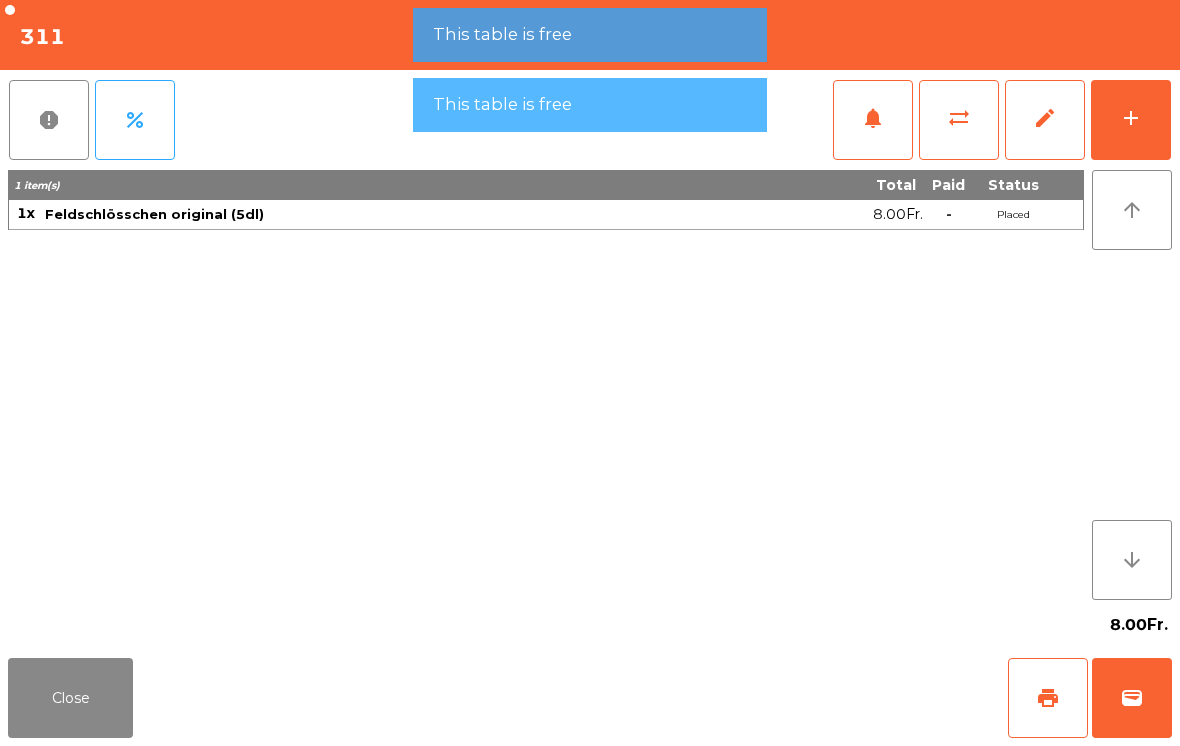 click on "add" 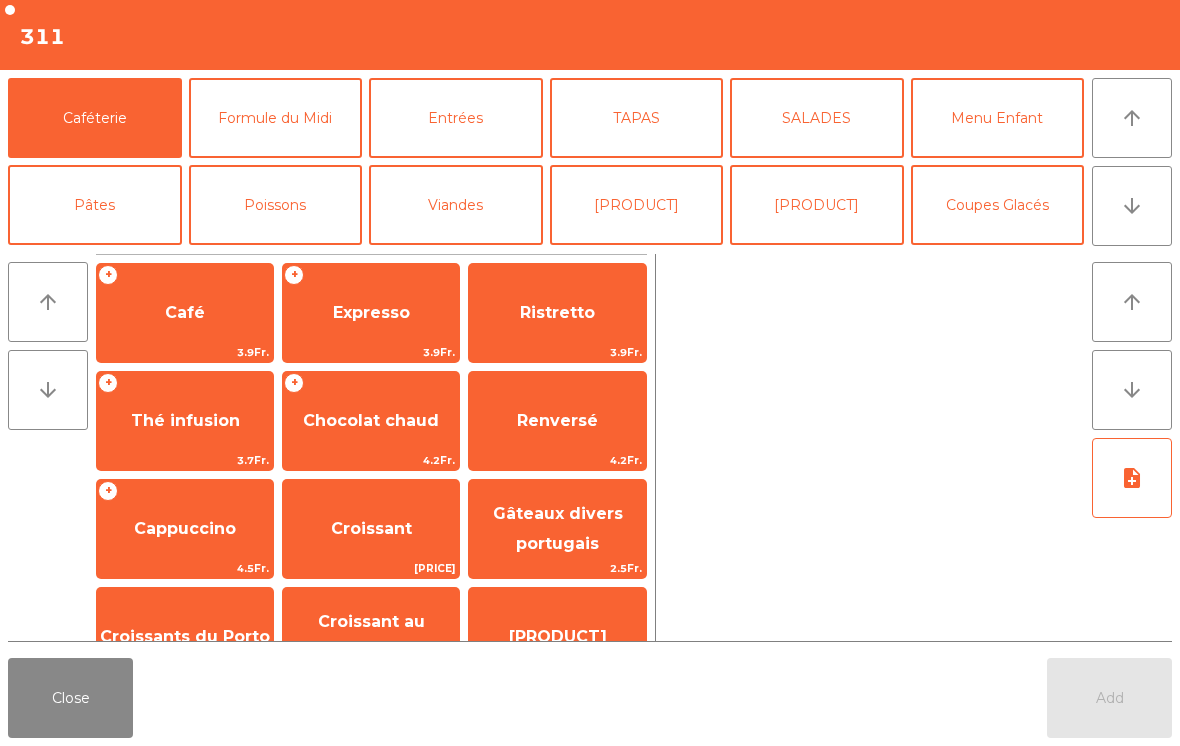 click on "Mineral" 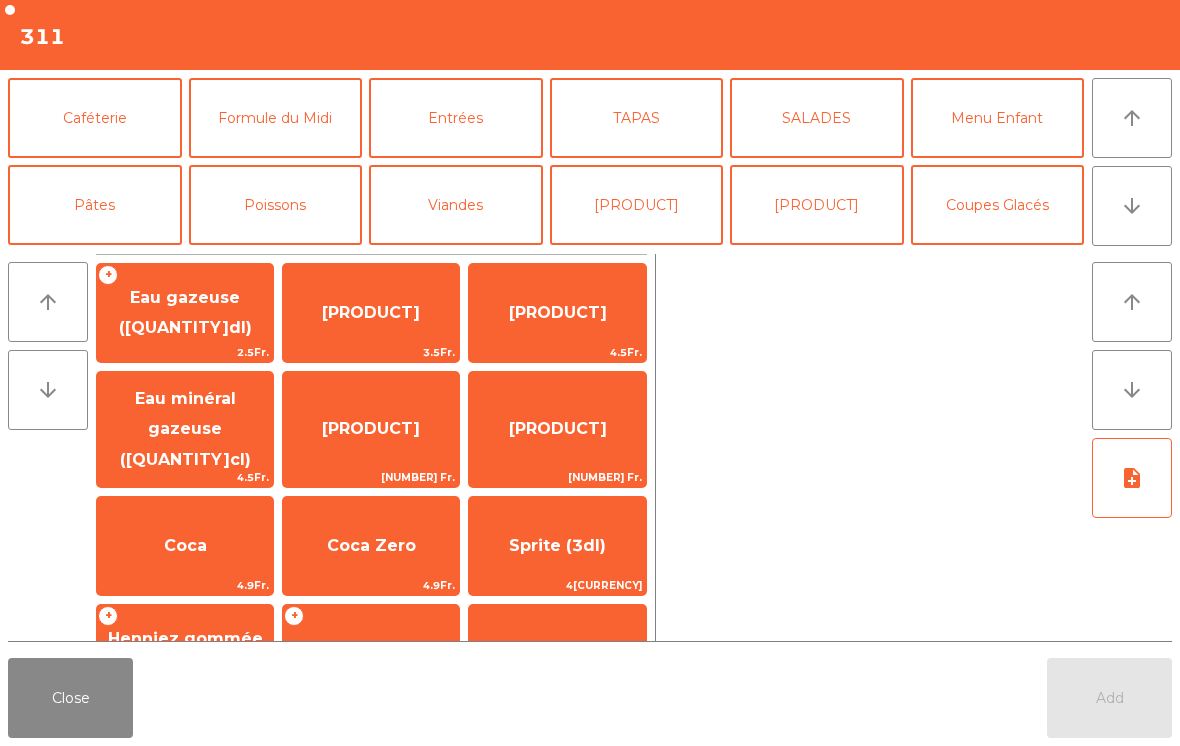 scroll, scrollTop: 146, scrollLeft: 0, axis: vertical 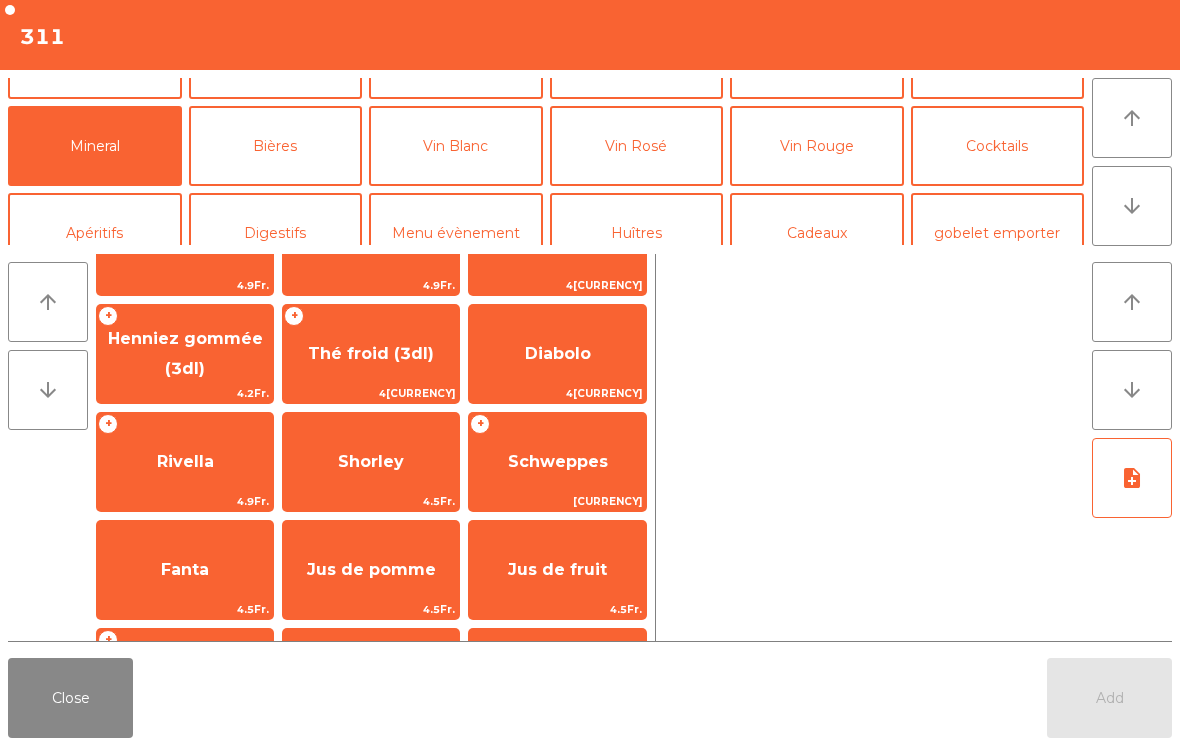 click on "Rivella" 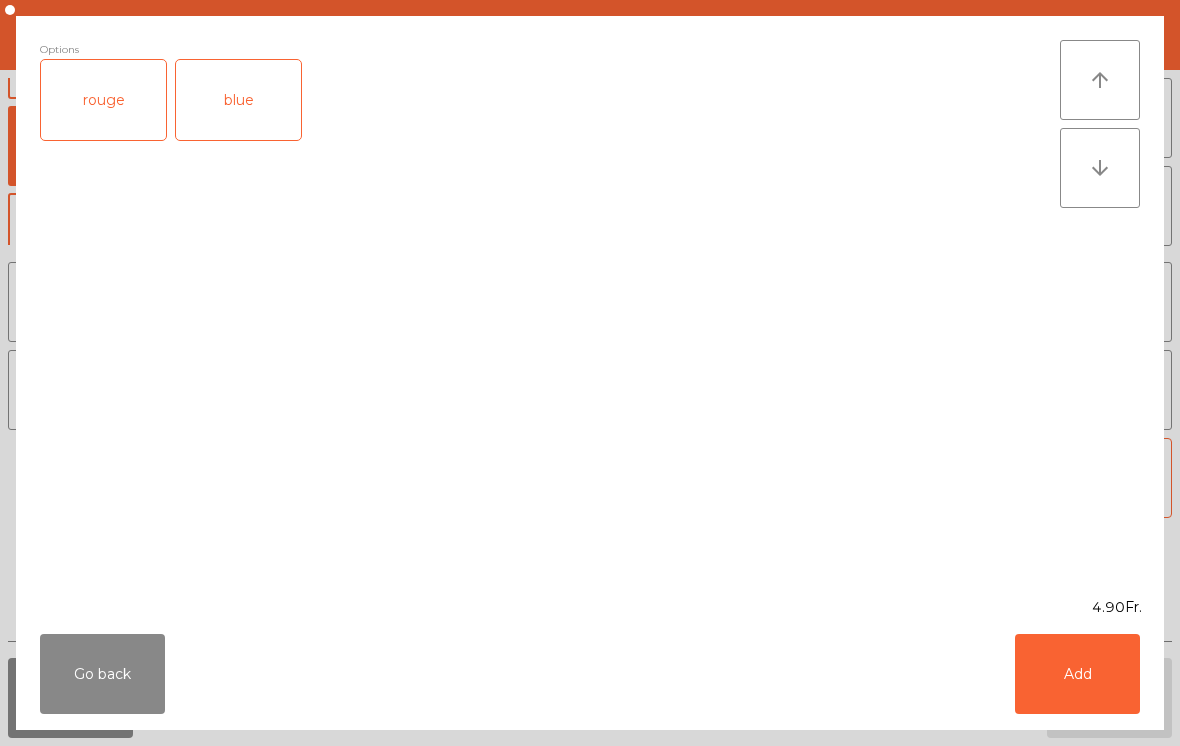 click on "Add" 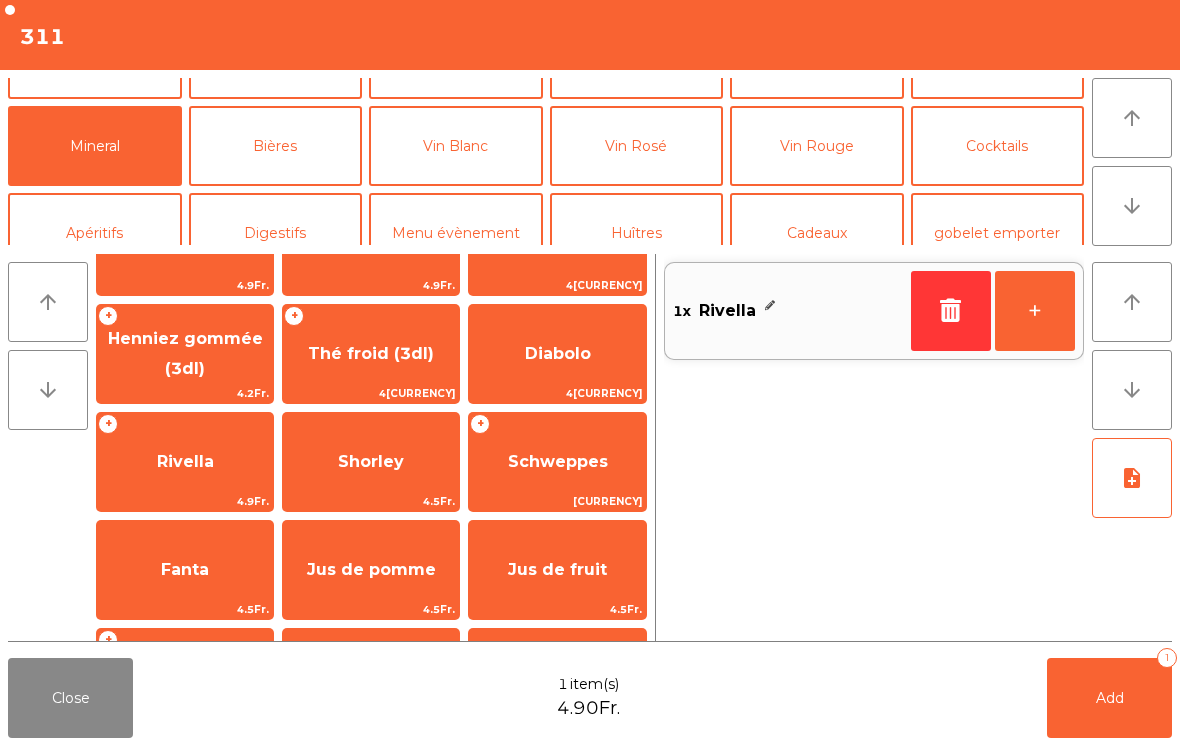 click on "Add [NUMBER]" 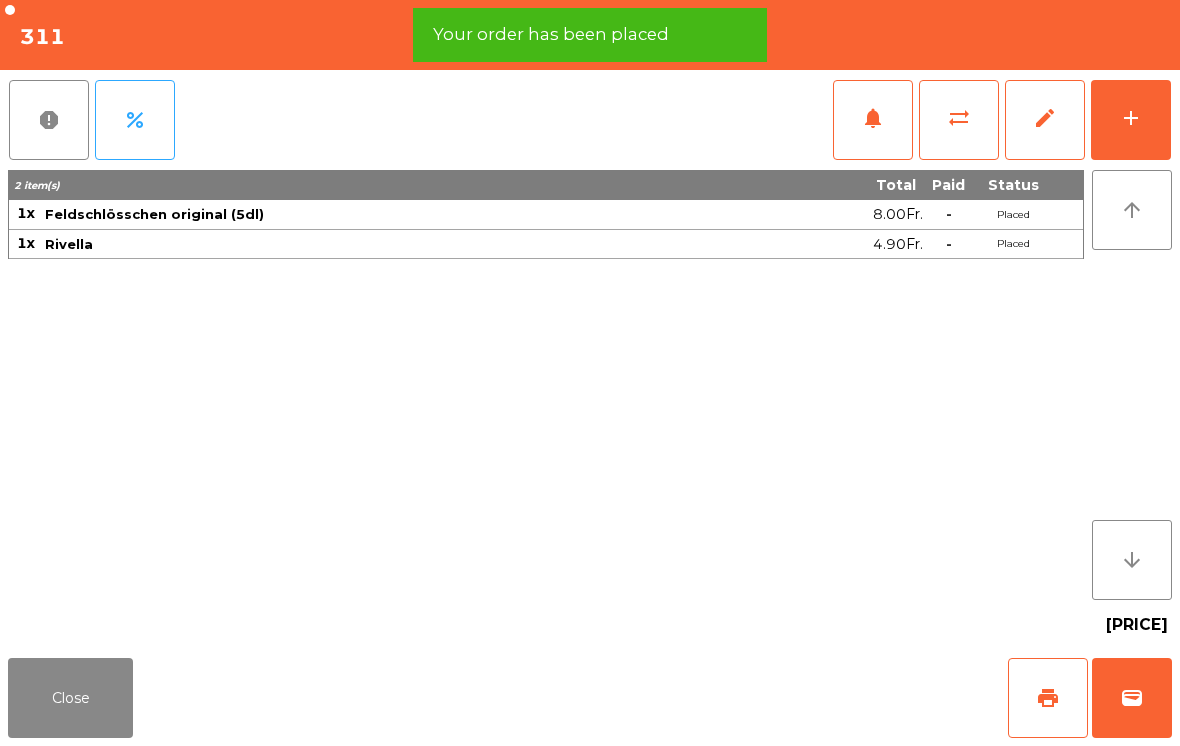 click on "Close" 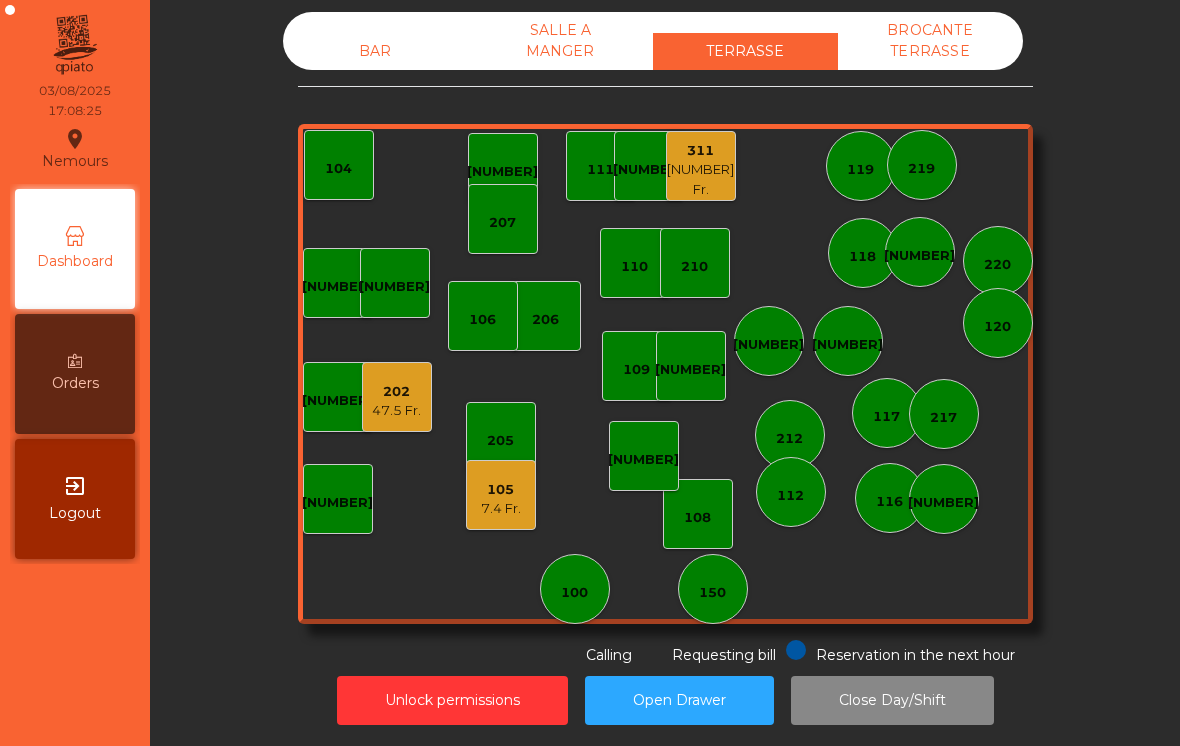 click on "47.5 Fr." 